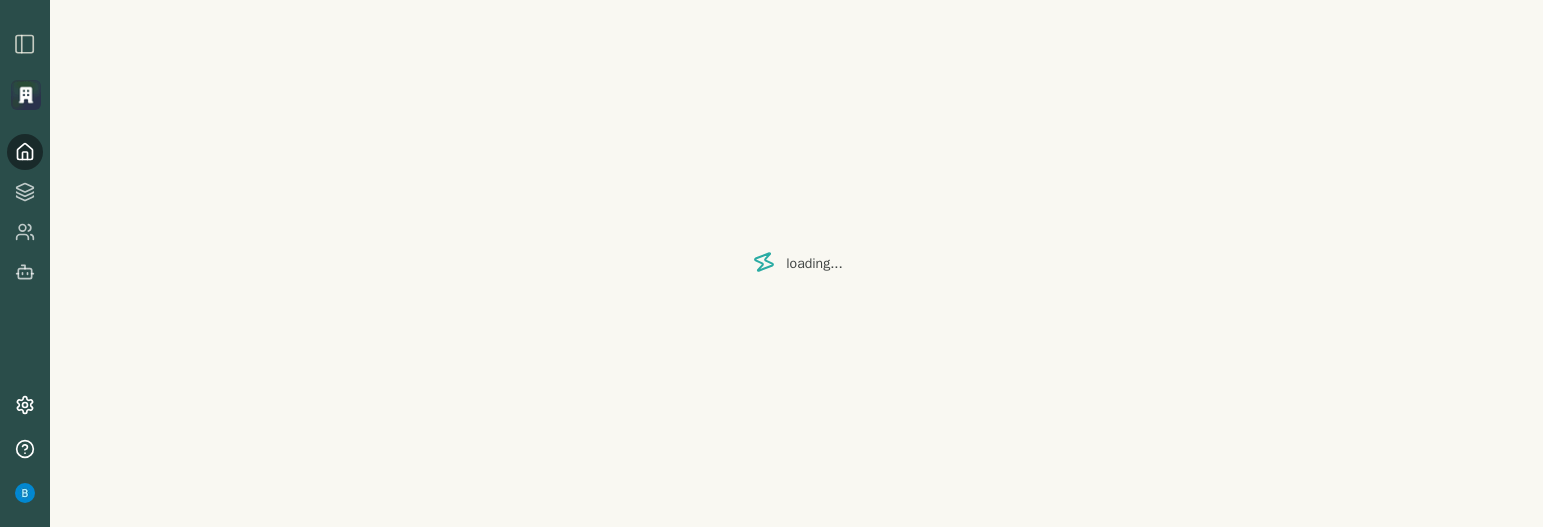 scroll, scrollTop: 0, scrollLeft: 0, axis: both 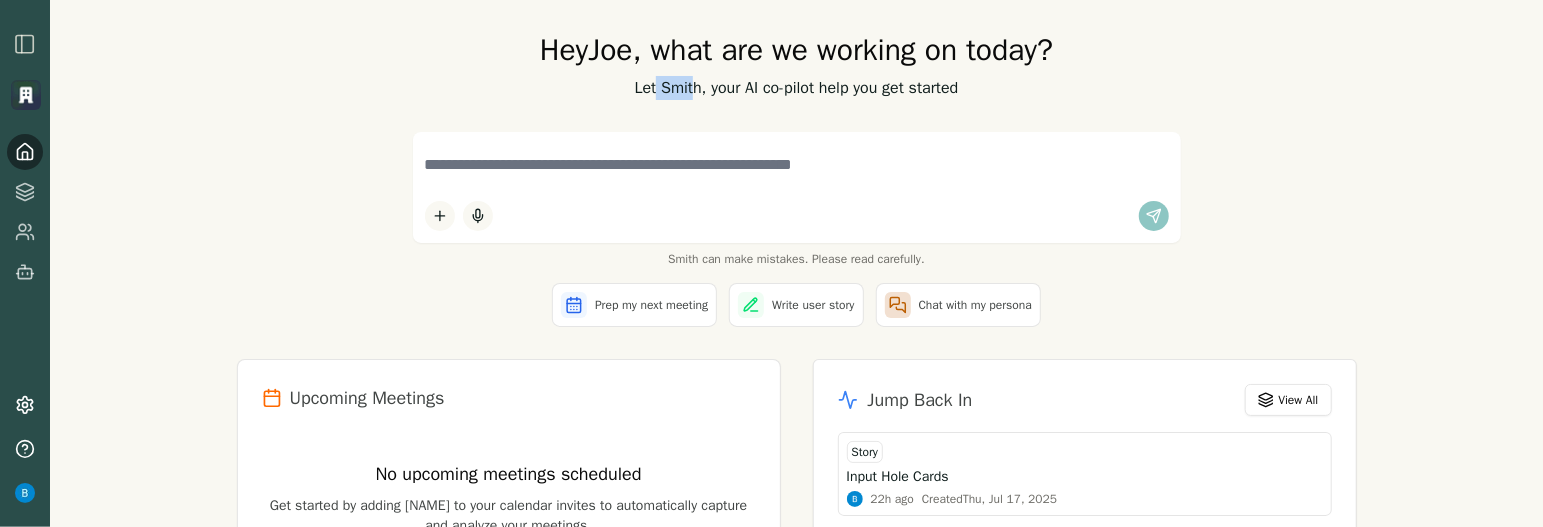 drag, startPoint x: 644, startPoint y: 90, endPoint x: 679, endPoint y: 88, distance: 35.057095 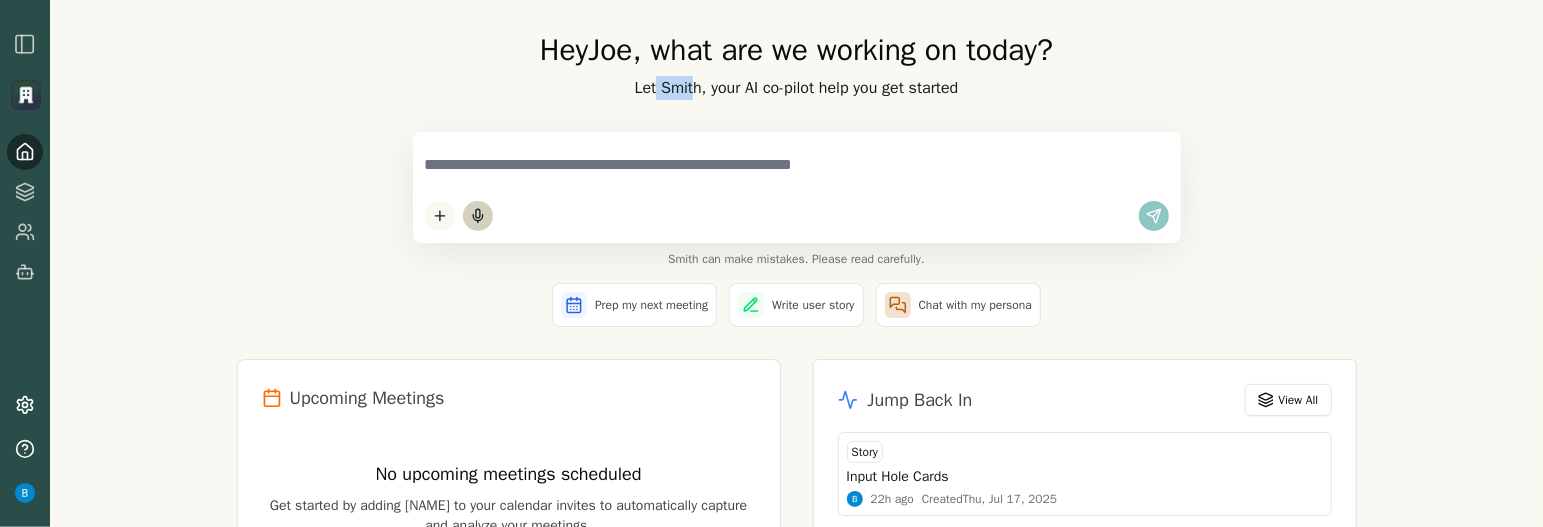 click 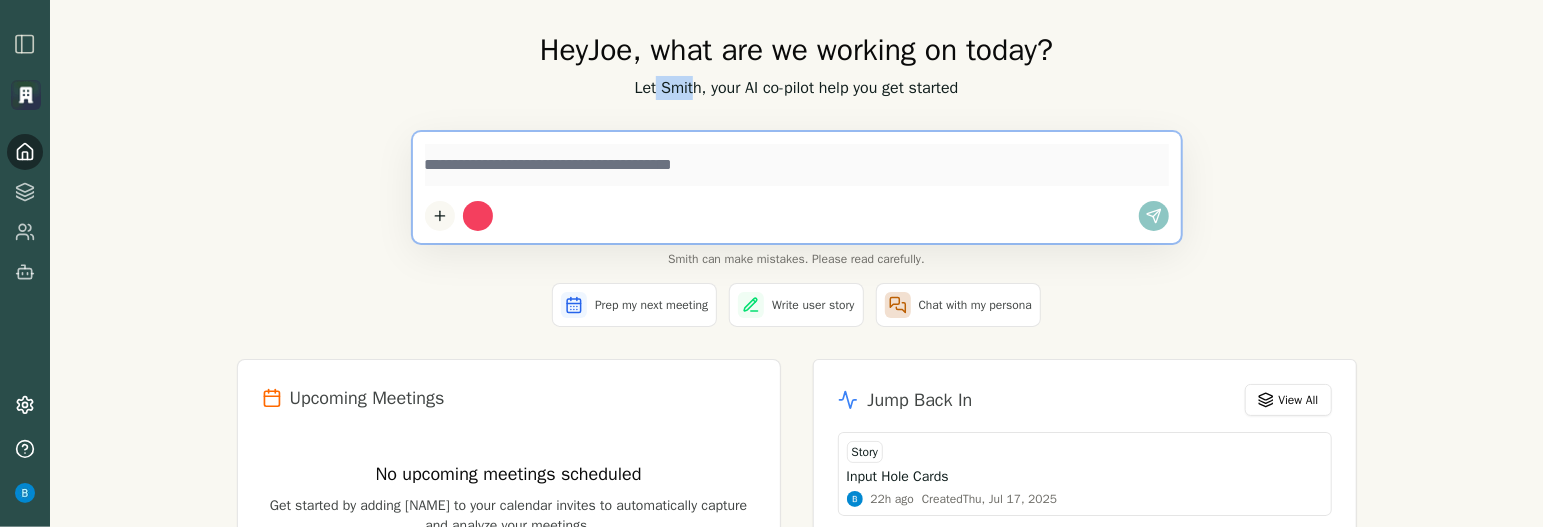 type 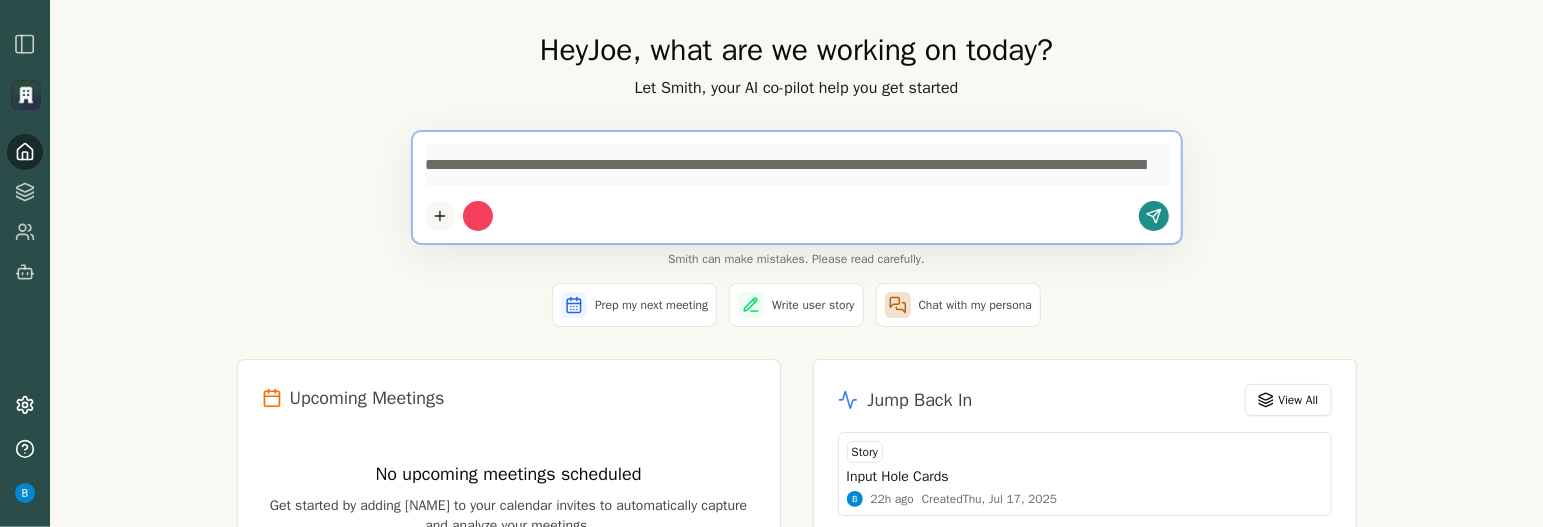 click on "**********" at bounding box center (797, 424) 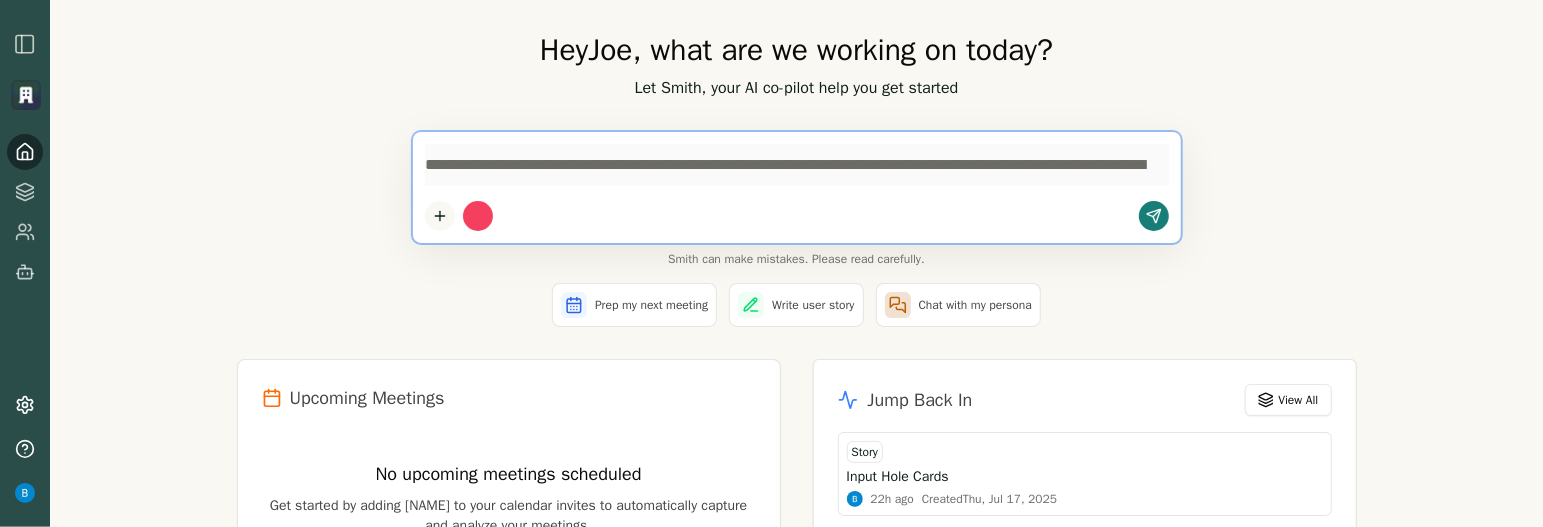 type on "**********" 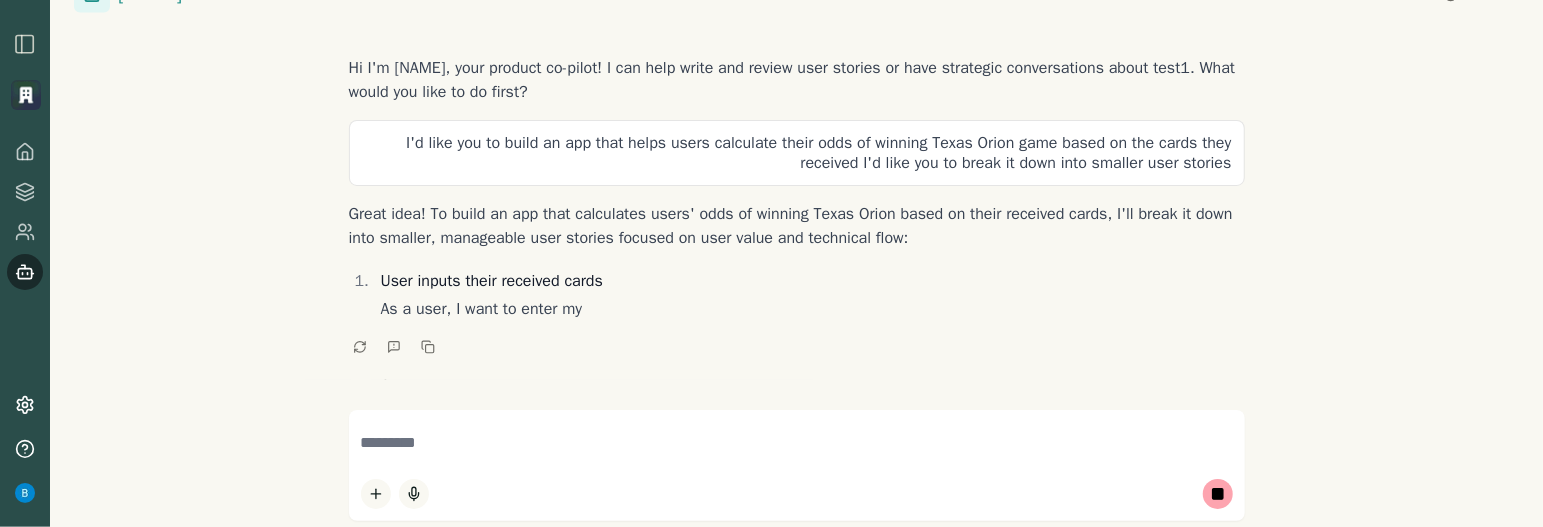 scroll, scrollTop: 32, scrollLeft: 0, axis: vertical 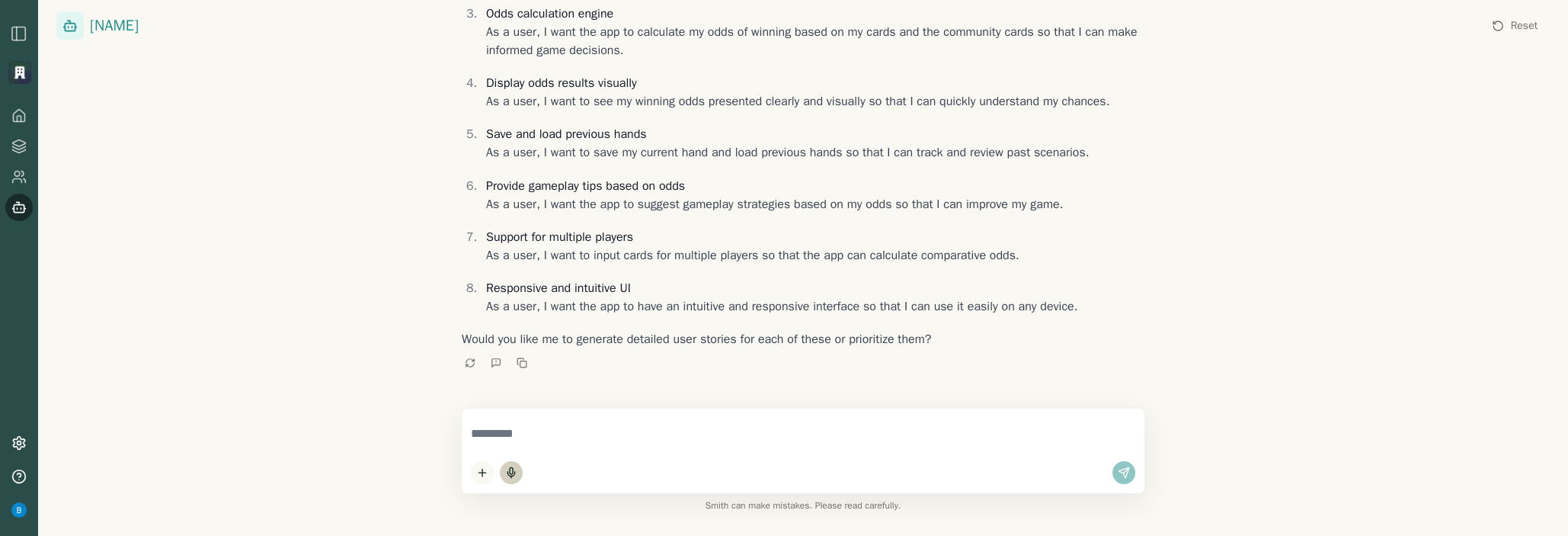 click at bounding box center (511, 473) 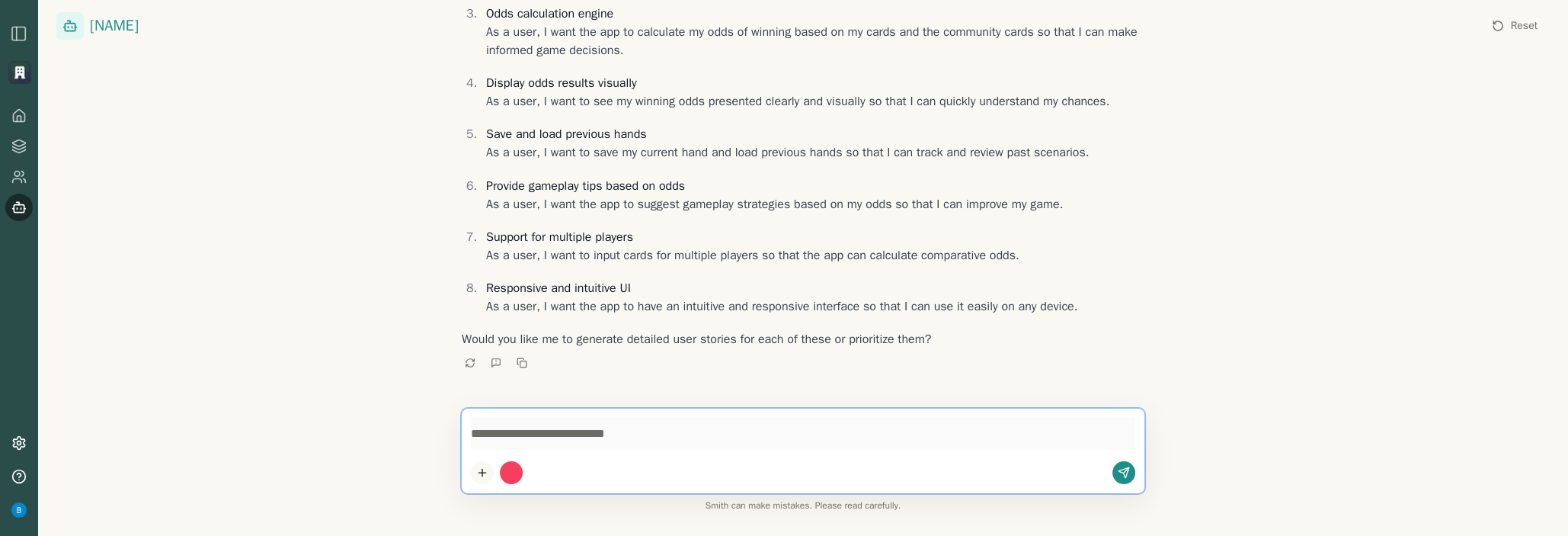 type on "**********" 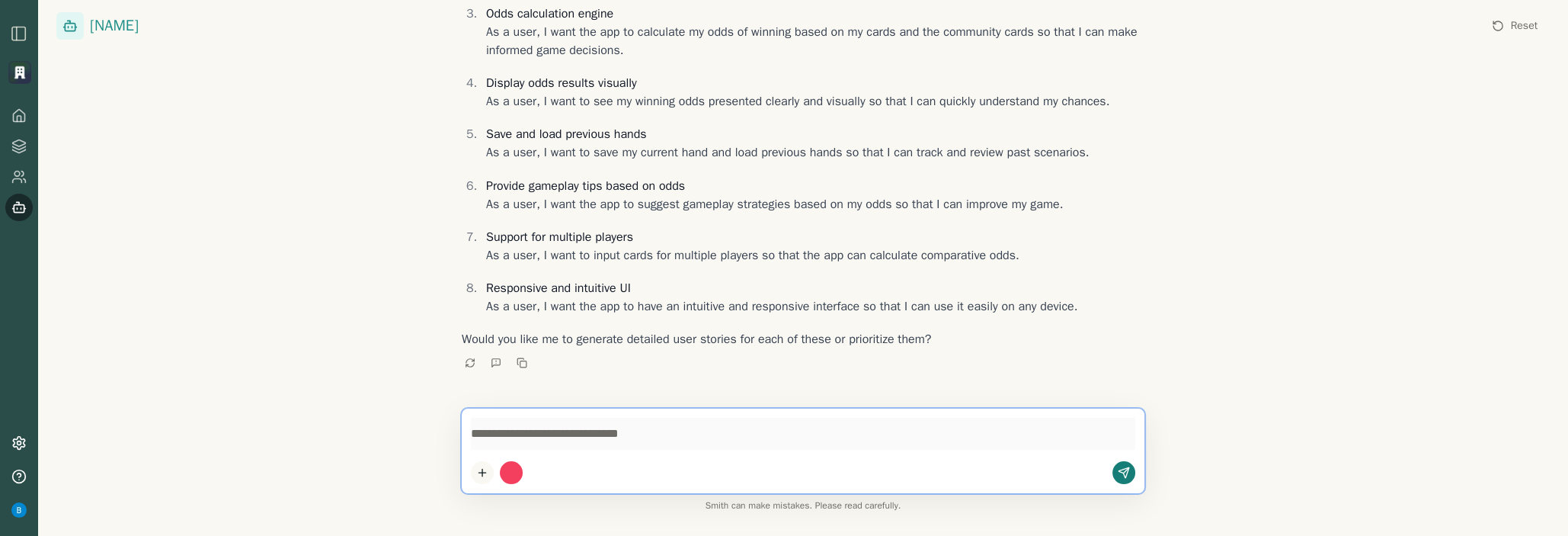 click 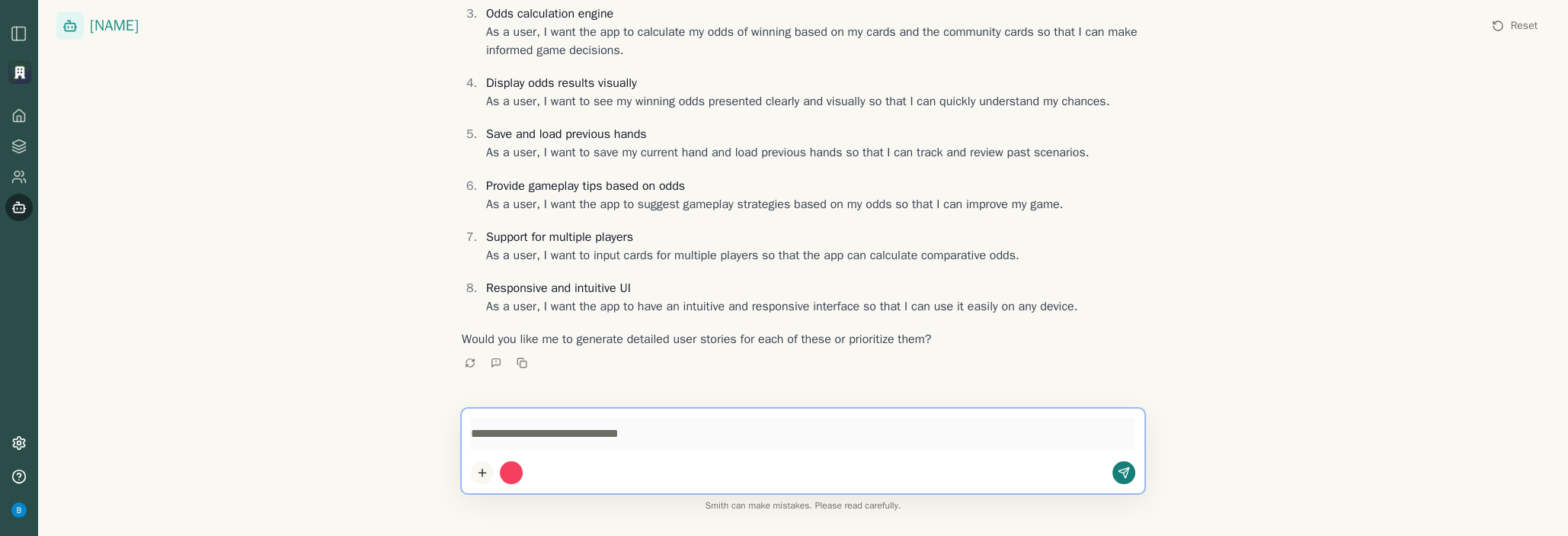 type 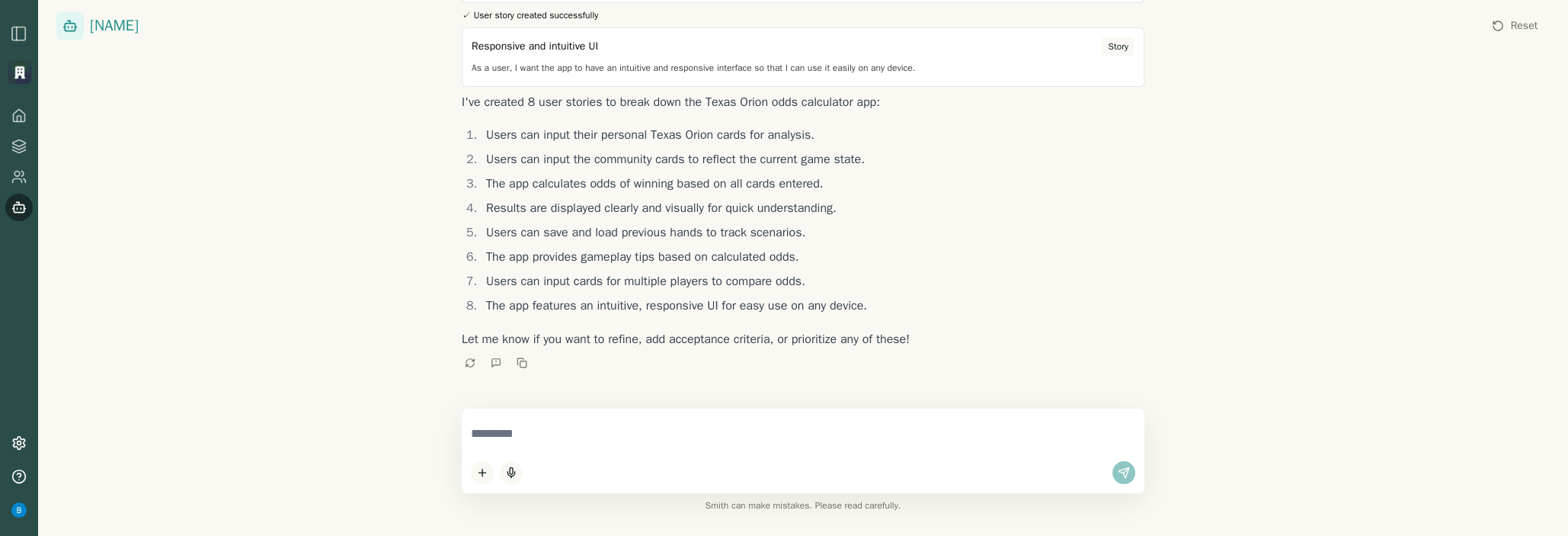 scroll, scrollTop: 1256, scrollLeft: 0, axis: vertical 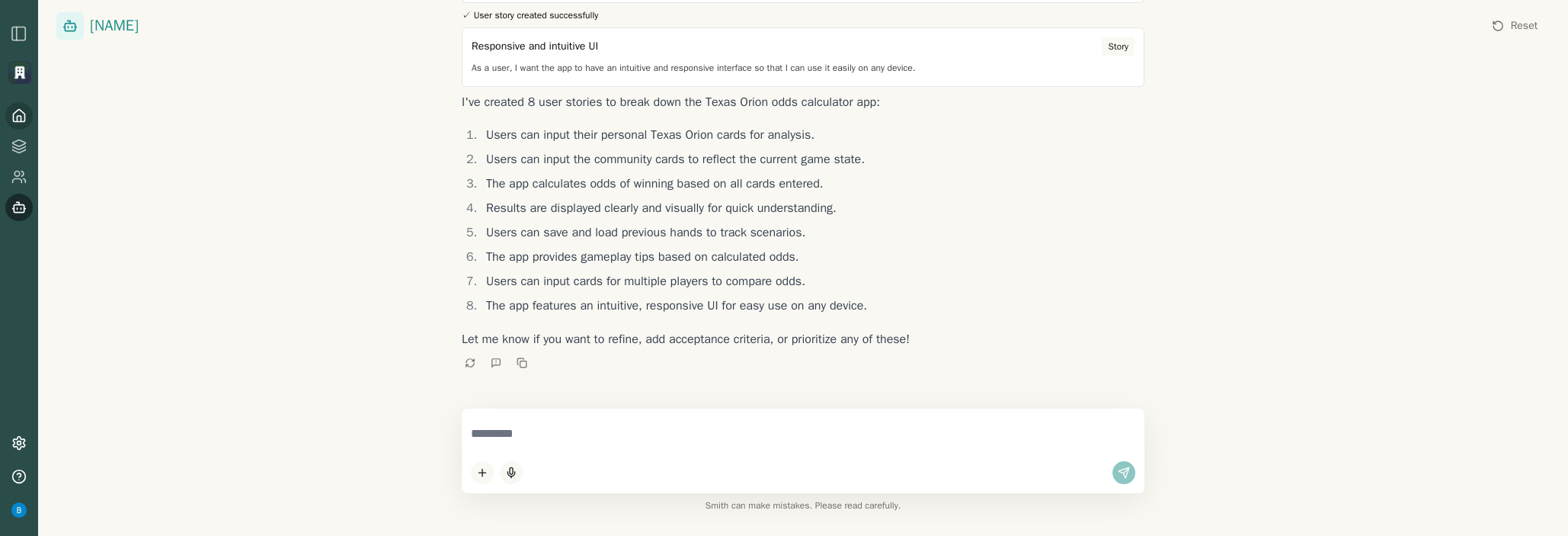click 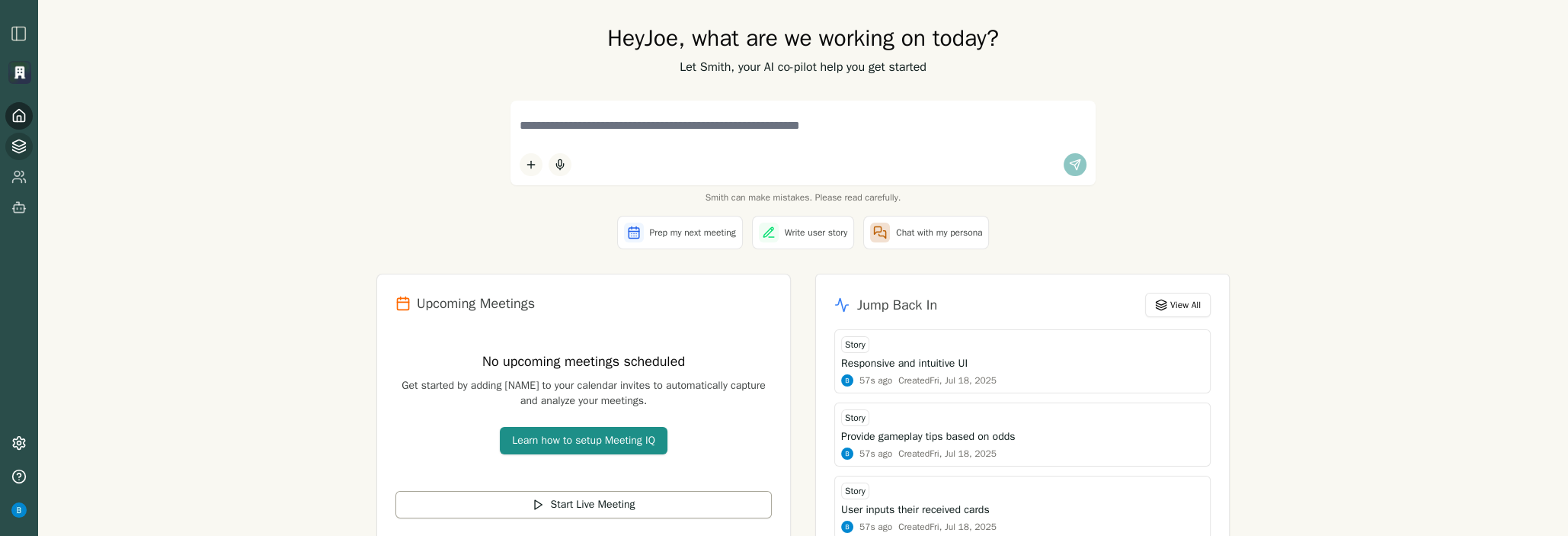 click 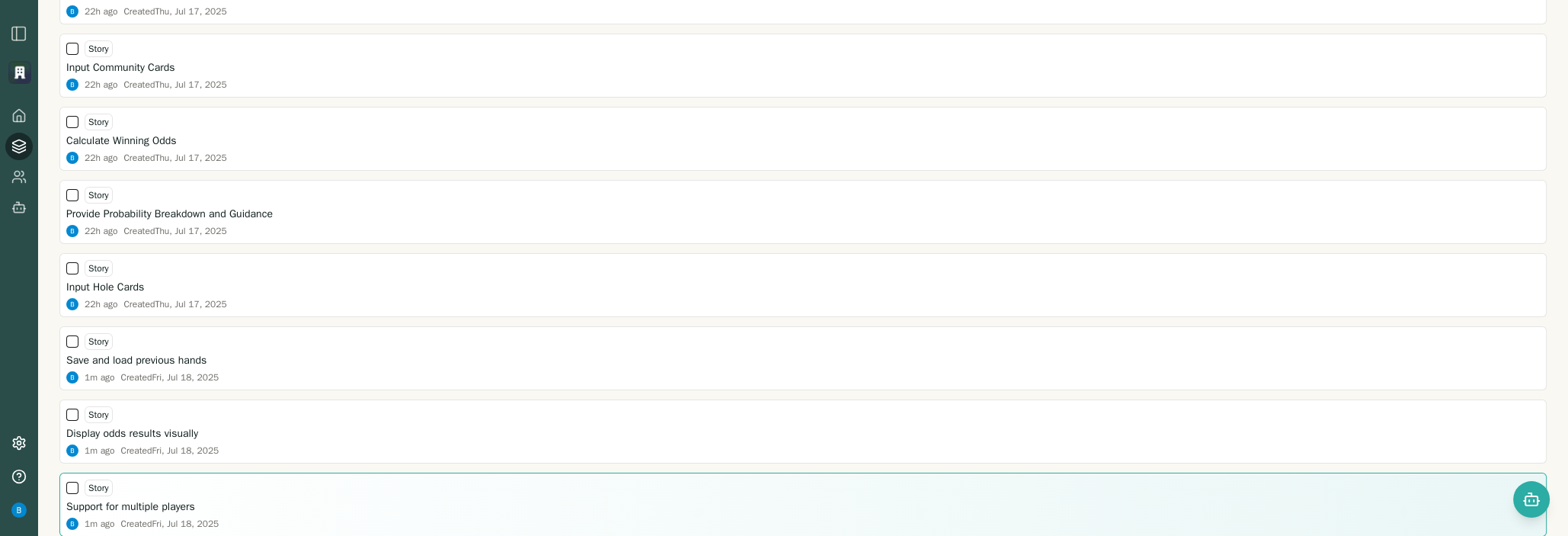 scroll, scrollTop: 0, scrollLeft: 0, axis: both 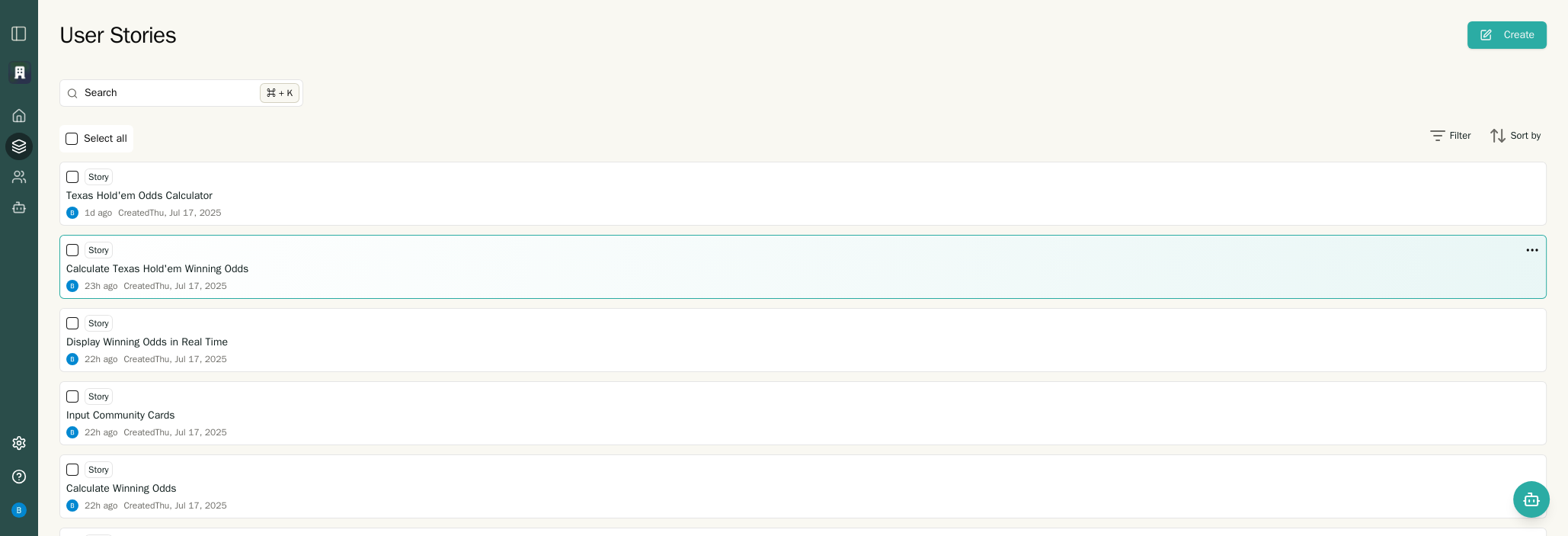 click on "Calculate Texas Hold'em Winning Odds" at bounding box center (157, 269) 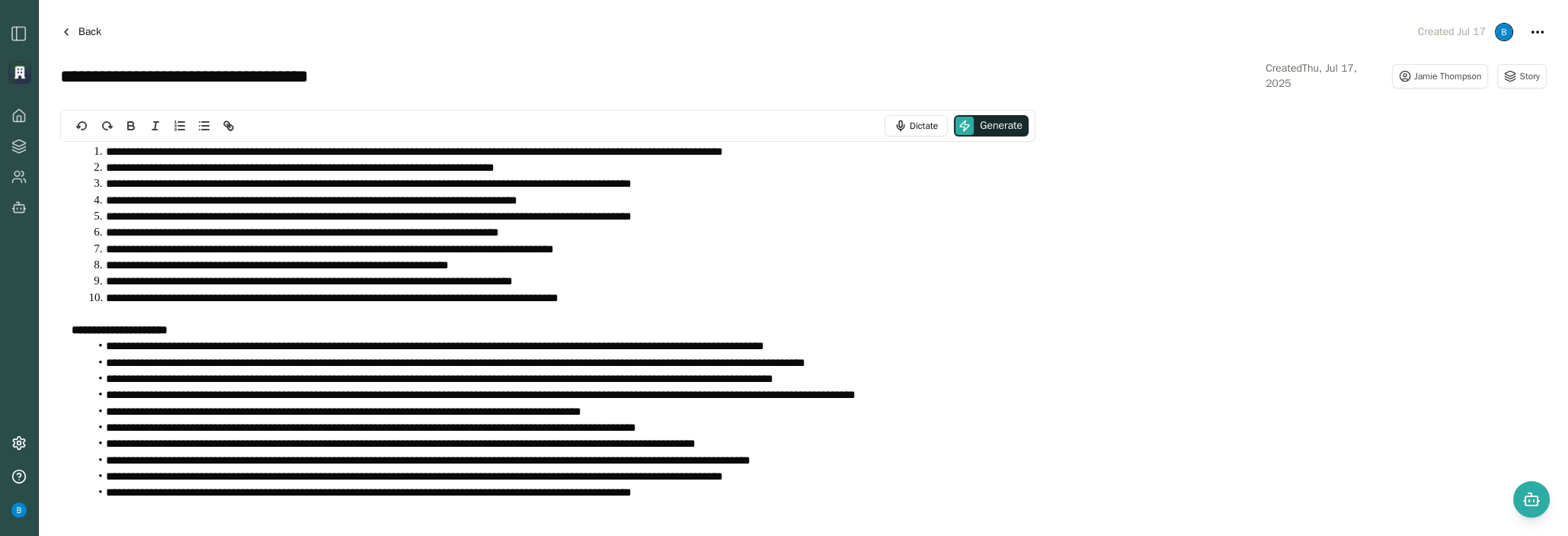 scroll, scrollTop: 0, scrollLeft: 0, axis: both 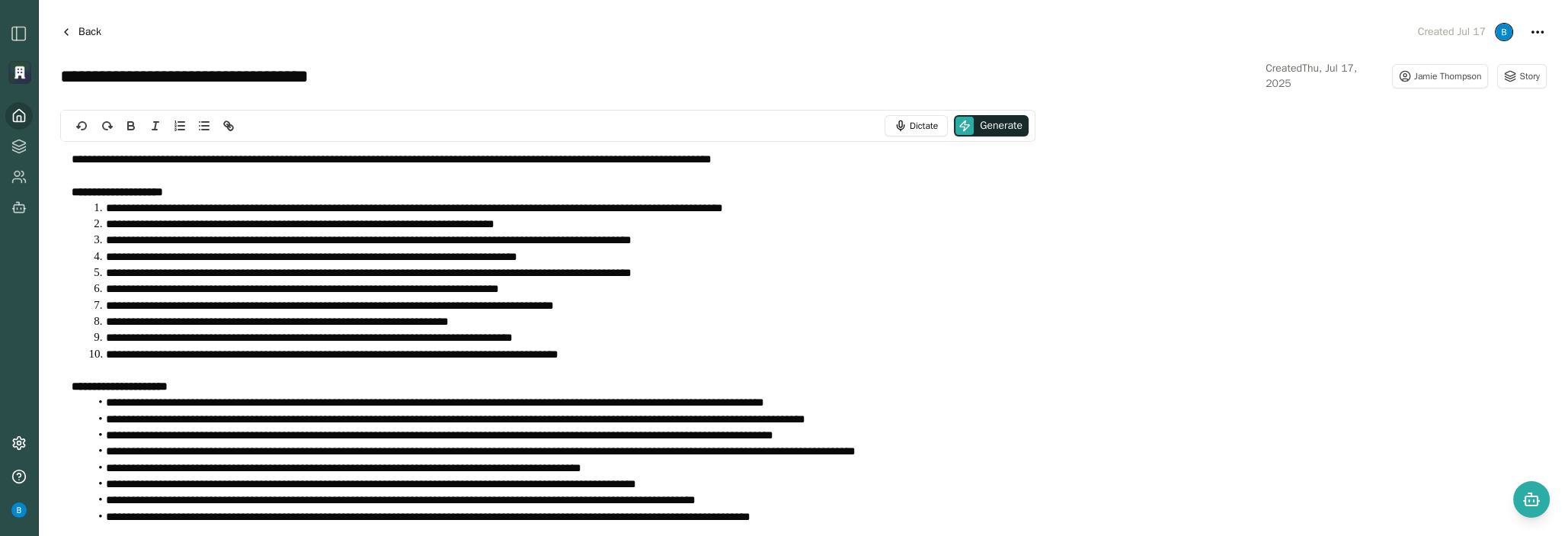 click 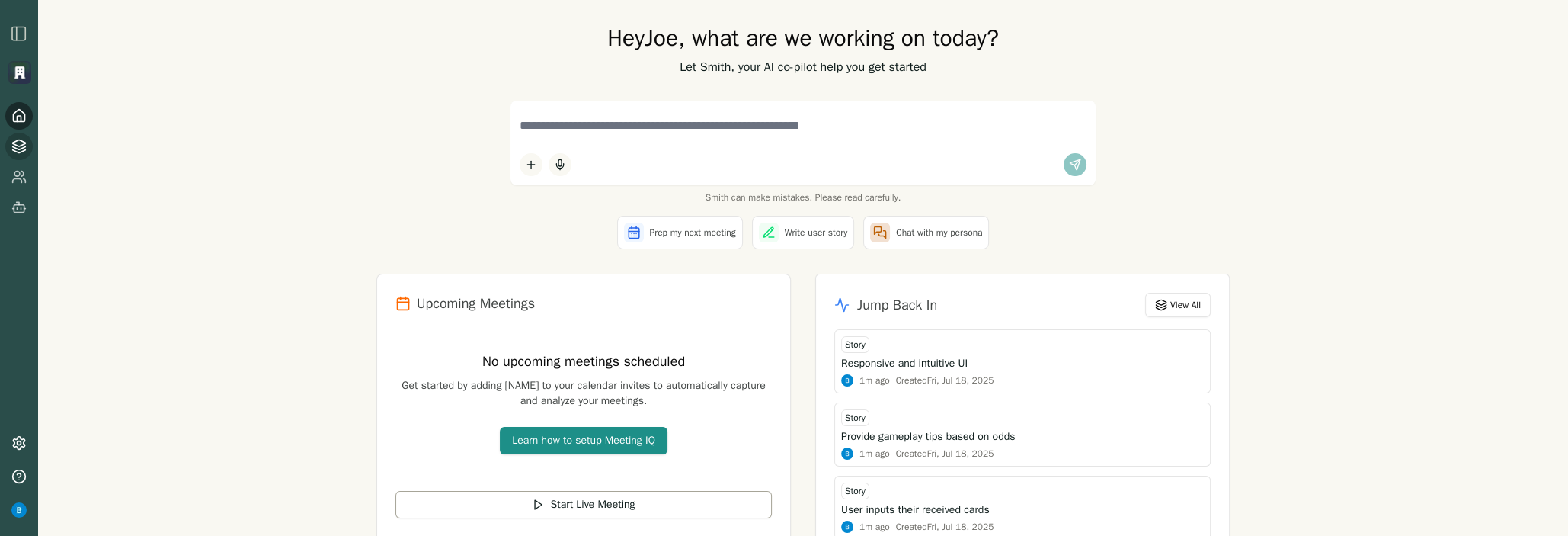 click 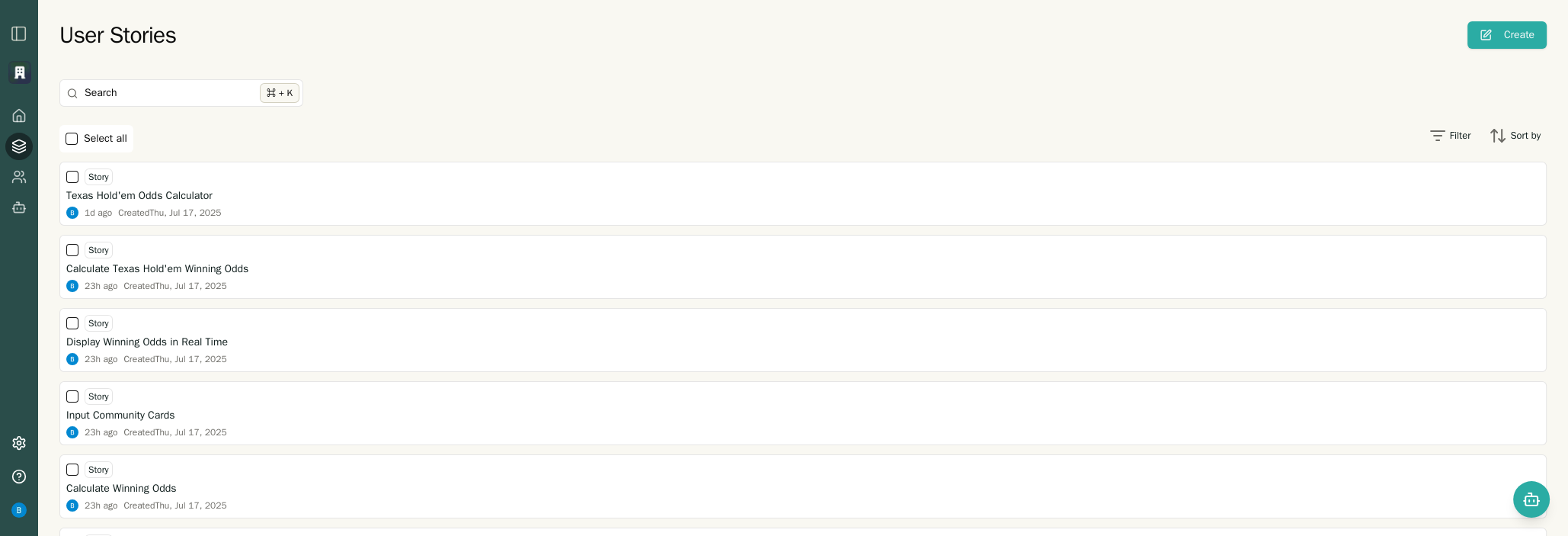 click at bounding box center [72, 139] 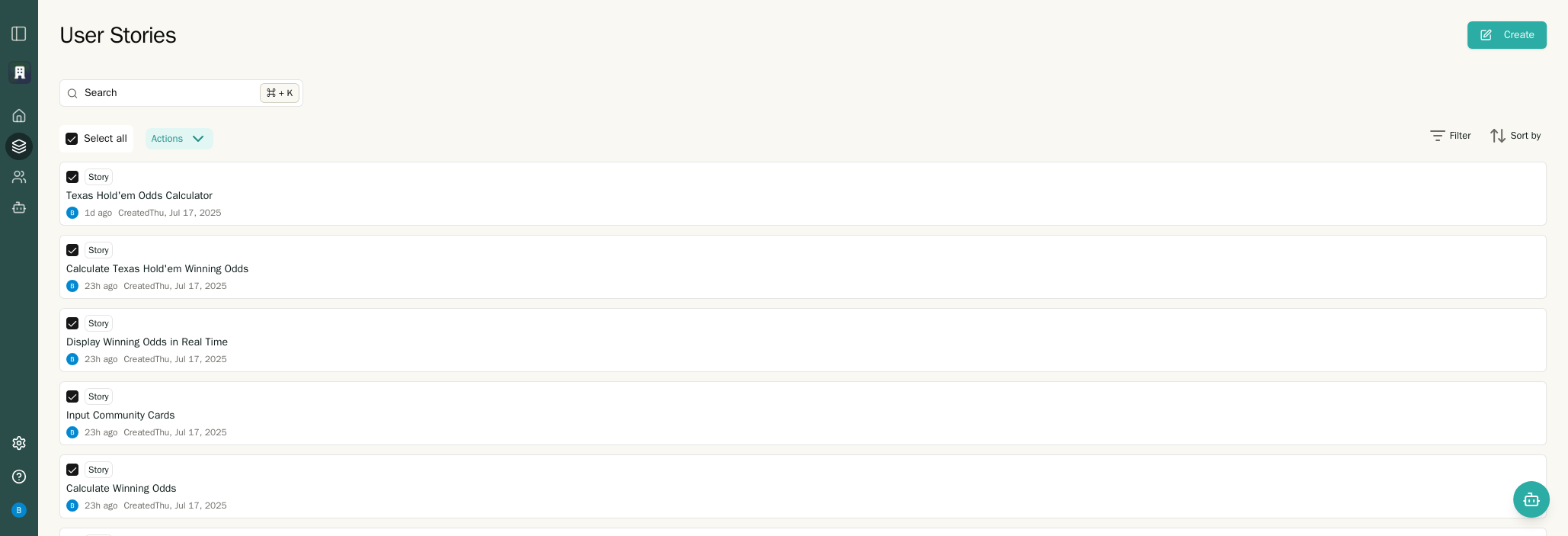 click 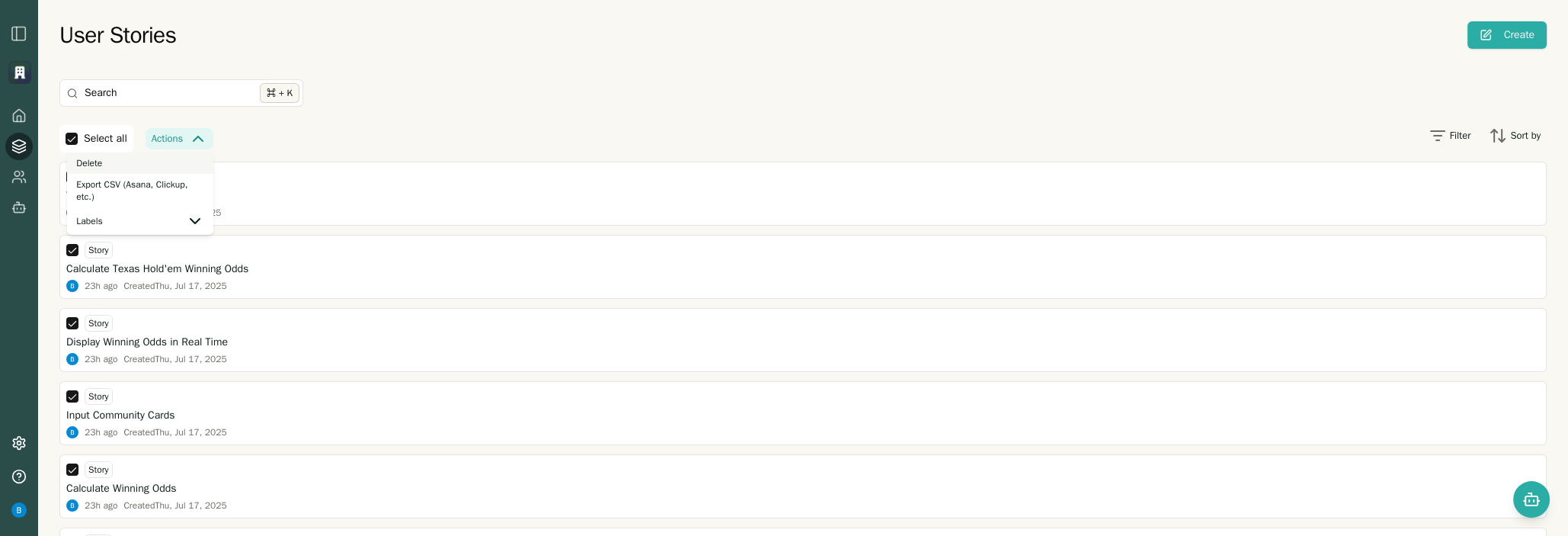 click on "Delete" at bounding box center (140, 163) 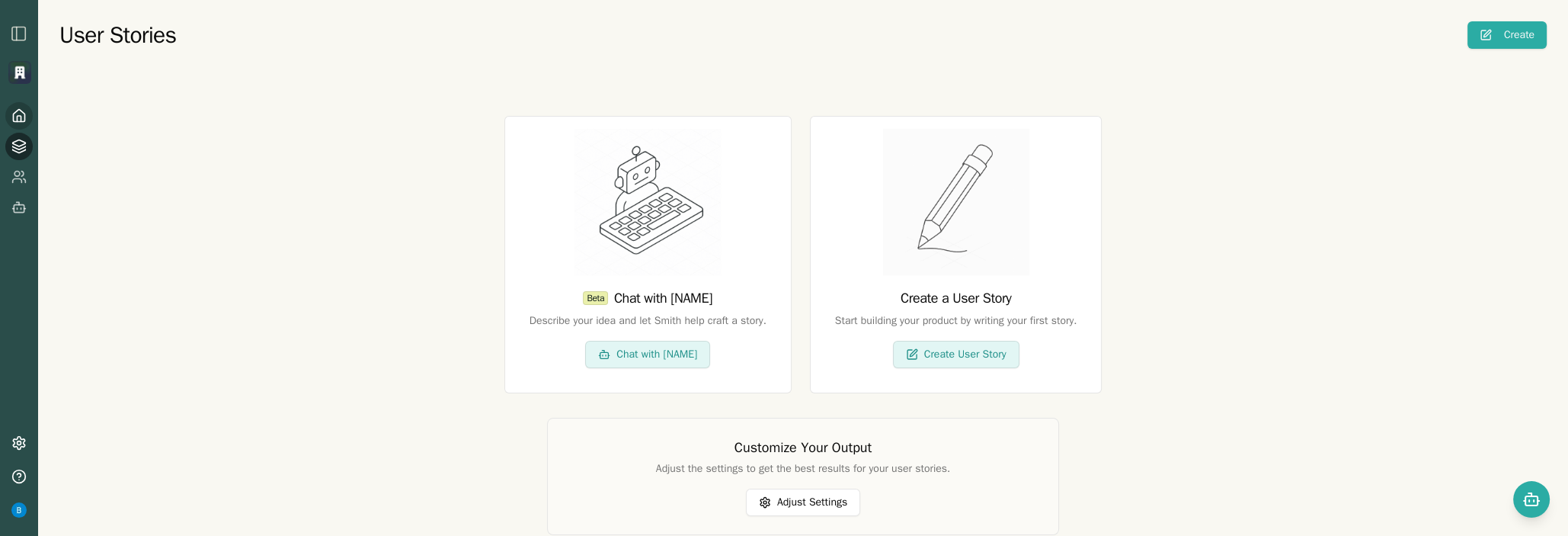 click at bounding box center [19, 116] 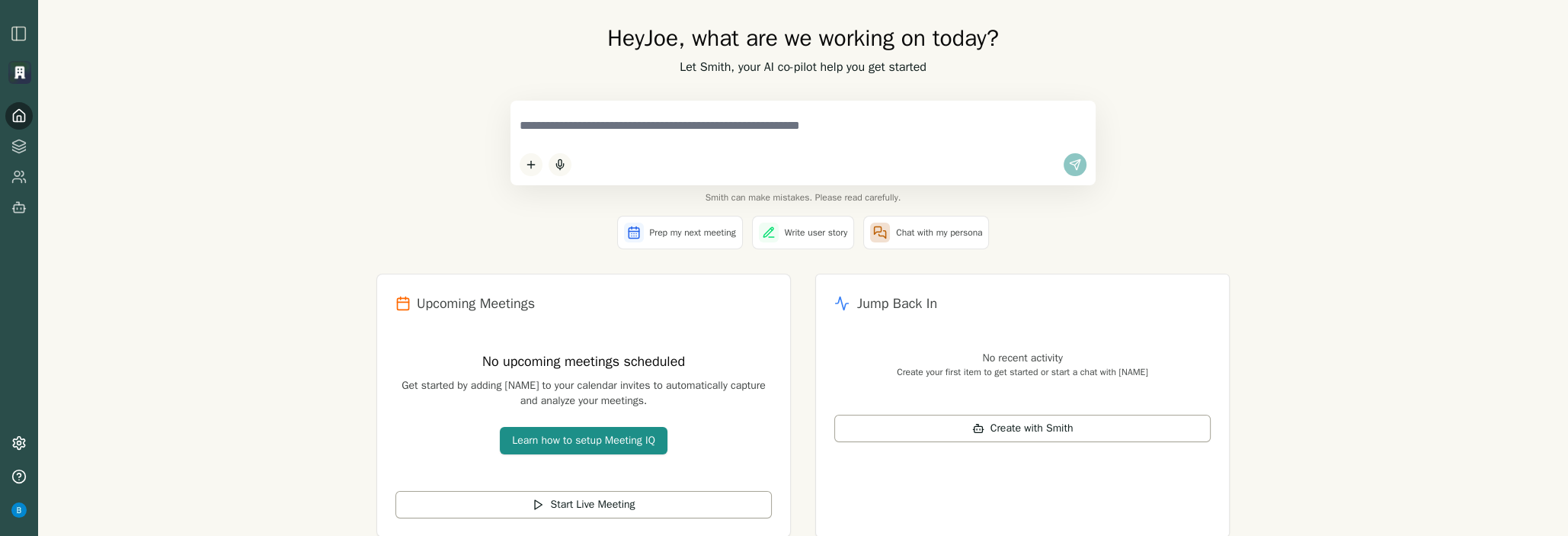 click at bounding box center [803, 126] 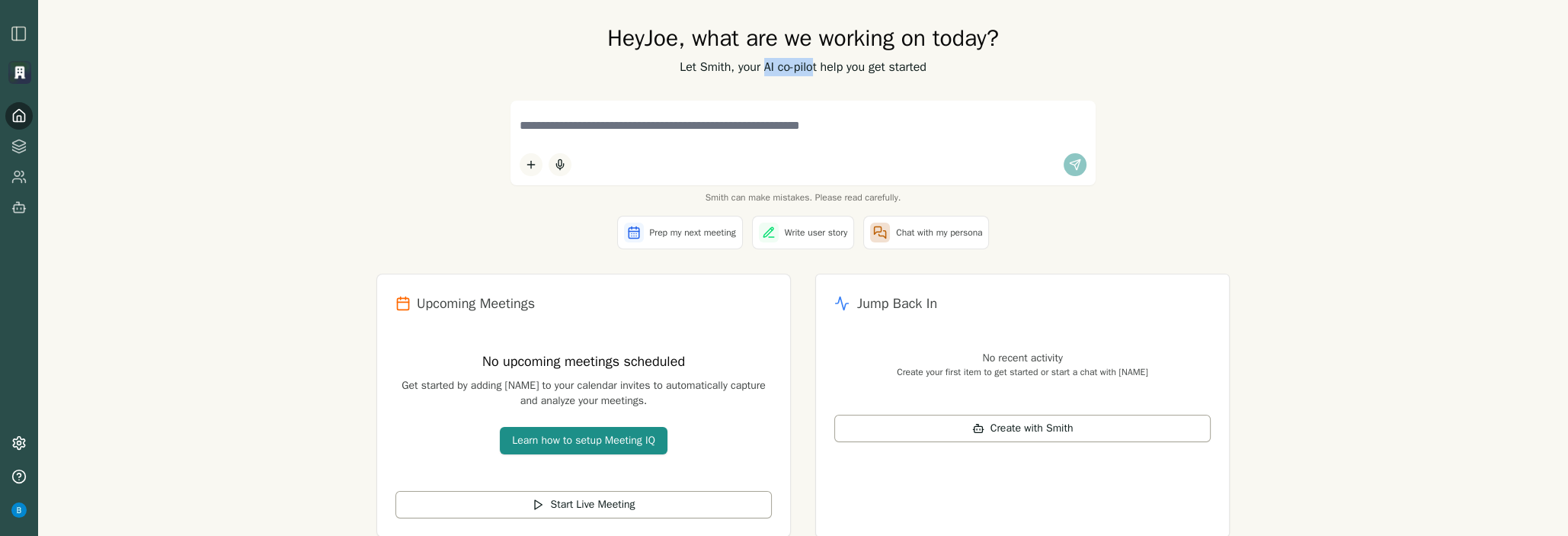 drag, startPoint x: 755, startPoint y: 69, endPoint x: 808, endPoint y: 68, distance: 53.00943 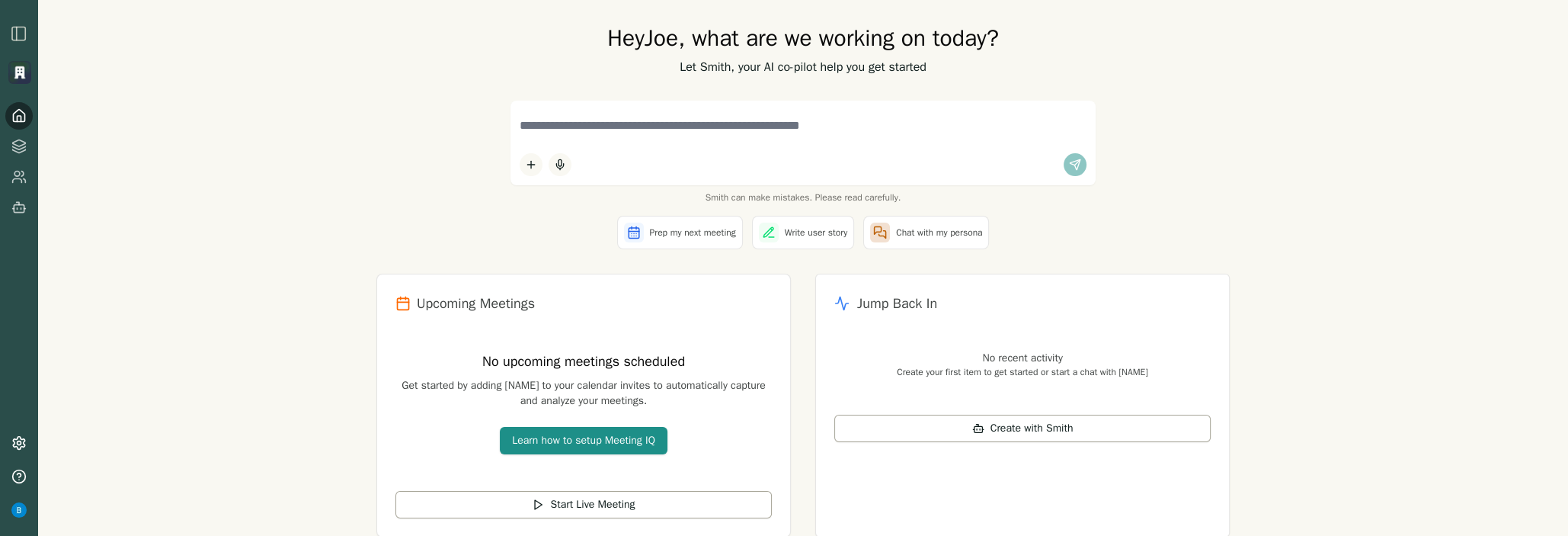 click on "Hey  [NAME] , what are we working on today? Let [NAME] , your AI co-pilot help you get started [NAME] can make mistakes. Please read carefully. Prep my next meeting Write user story Chat with my persona Upcoming Meetings No upcoming meetings scheduled Get started by adding [NAME] to your calendar invites to automatically capture and analyze your meetings. Learn how to setup Meeting IQ Start Live Meeting Jump Back In No recent activity Create your first item to get started or start a chat with [NAME]" at bounding box center [803, 293] 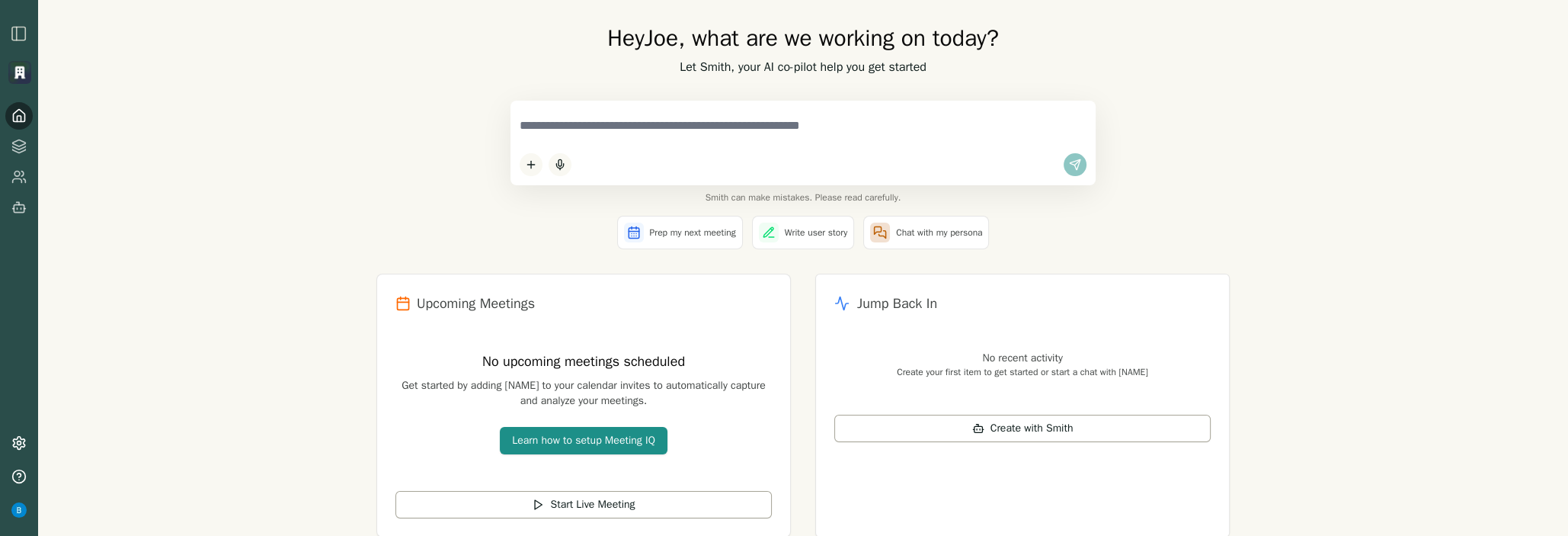 click at bounding box center [803, 126] 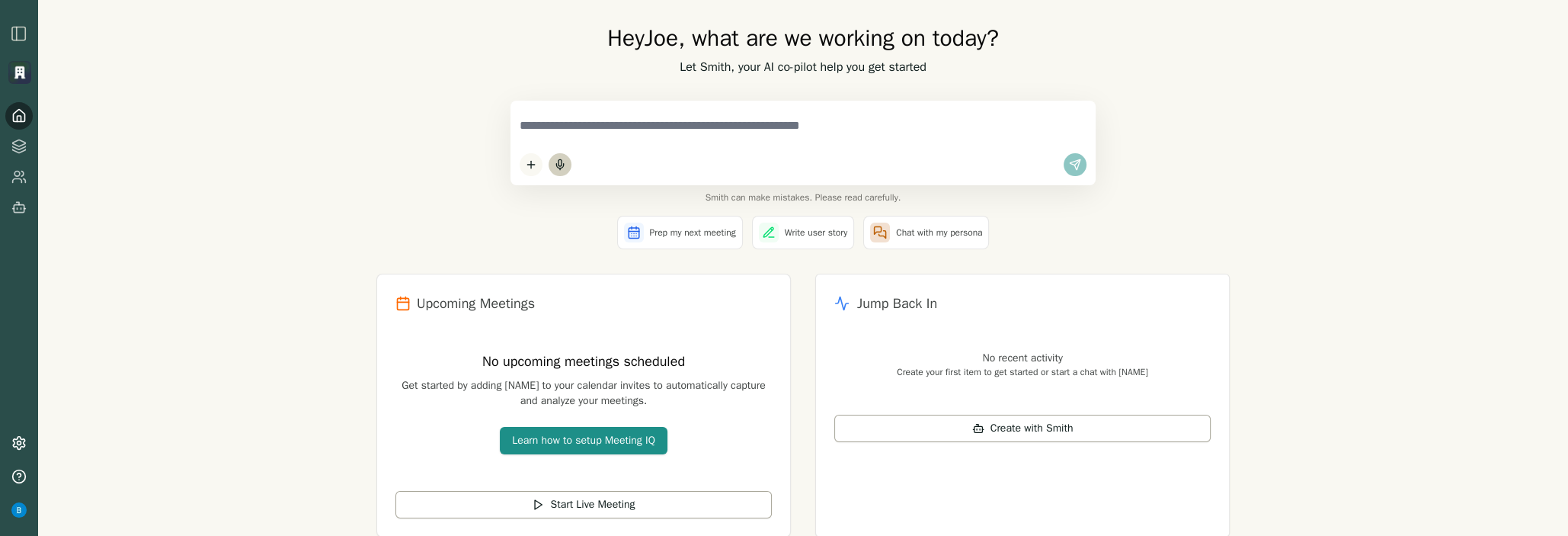 click 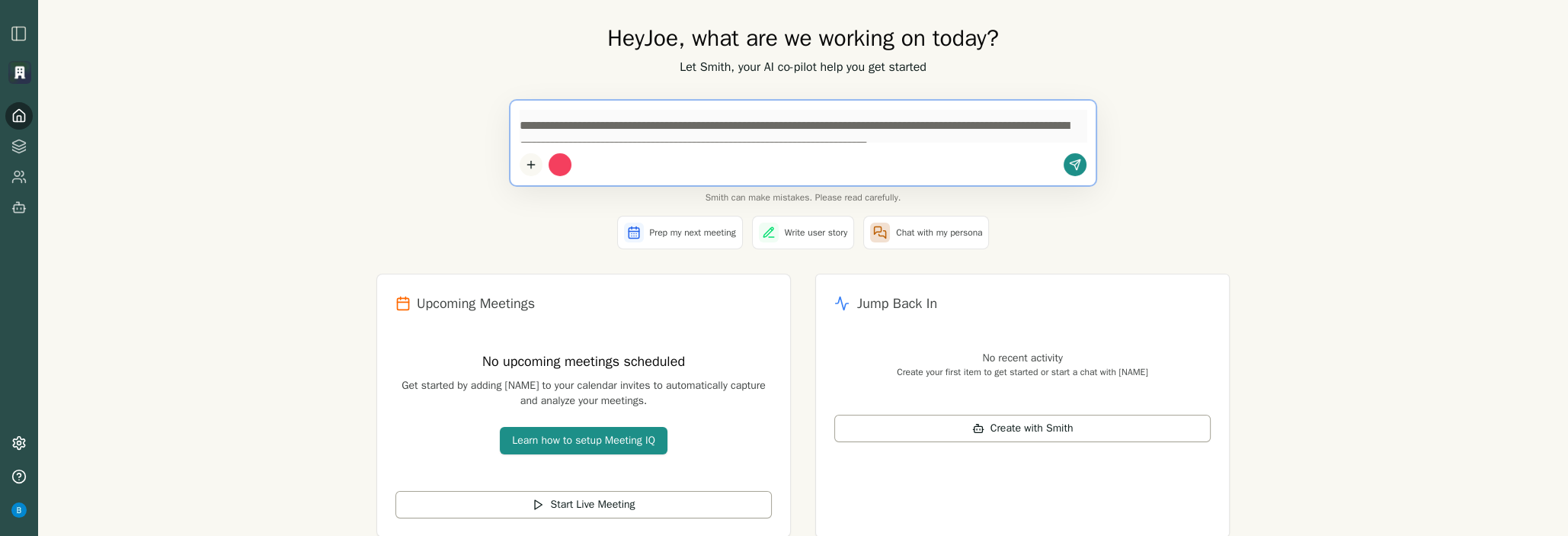 type on "**********" 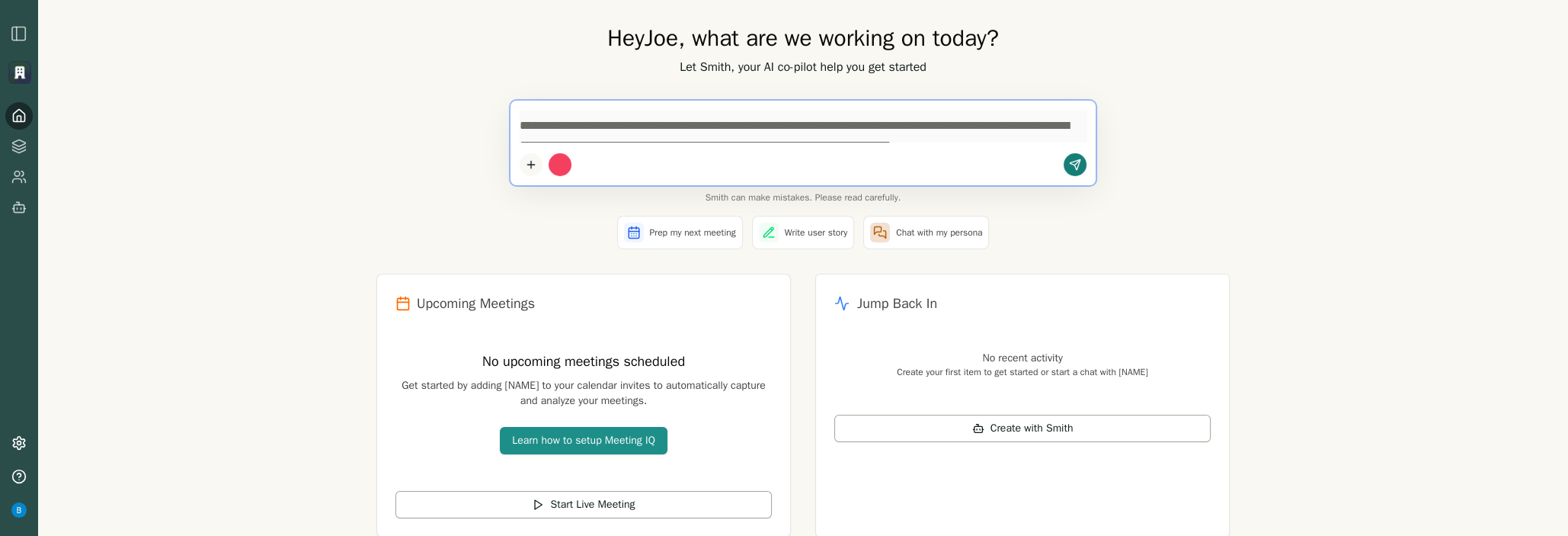 click 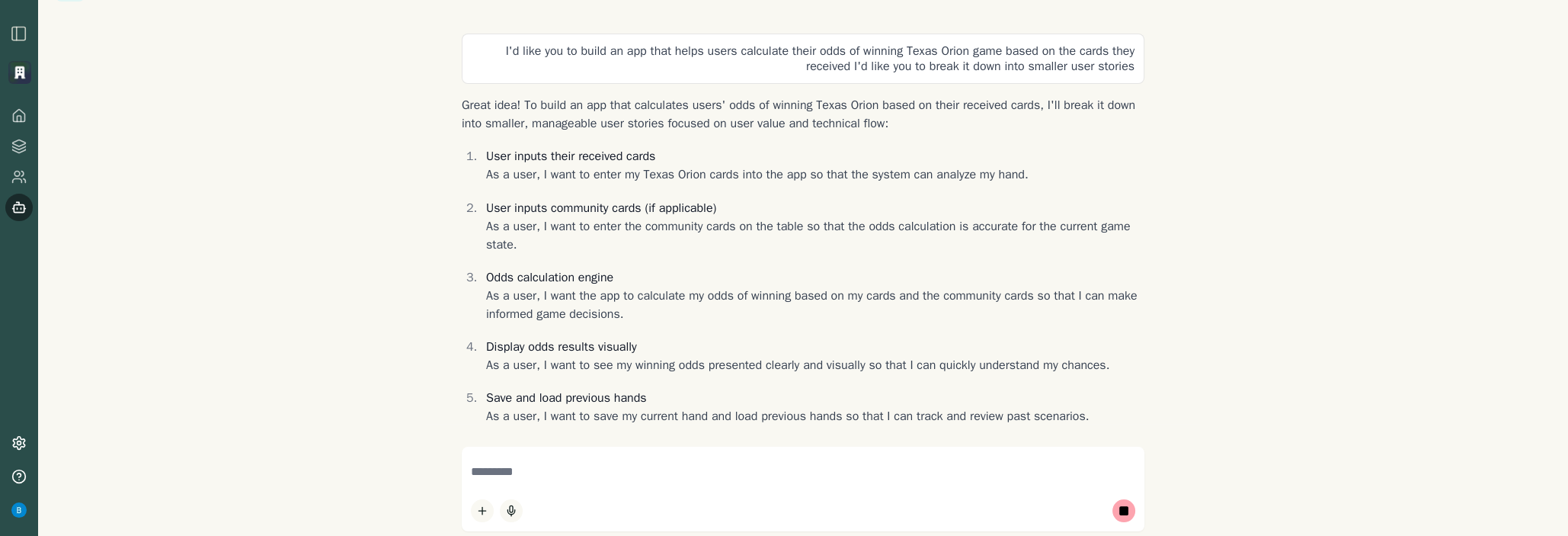 scroll, scrollTop: 37, scrollLeft: 0, axis: vertical 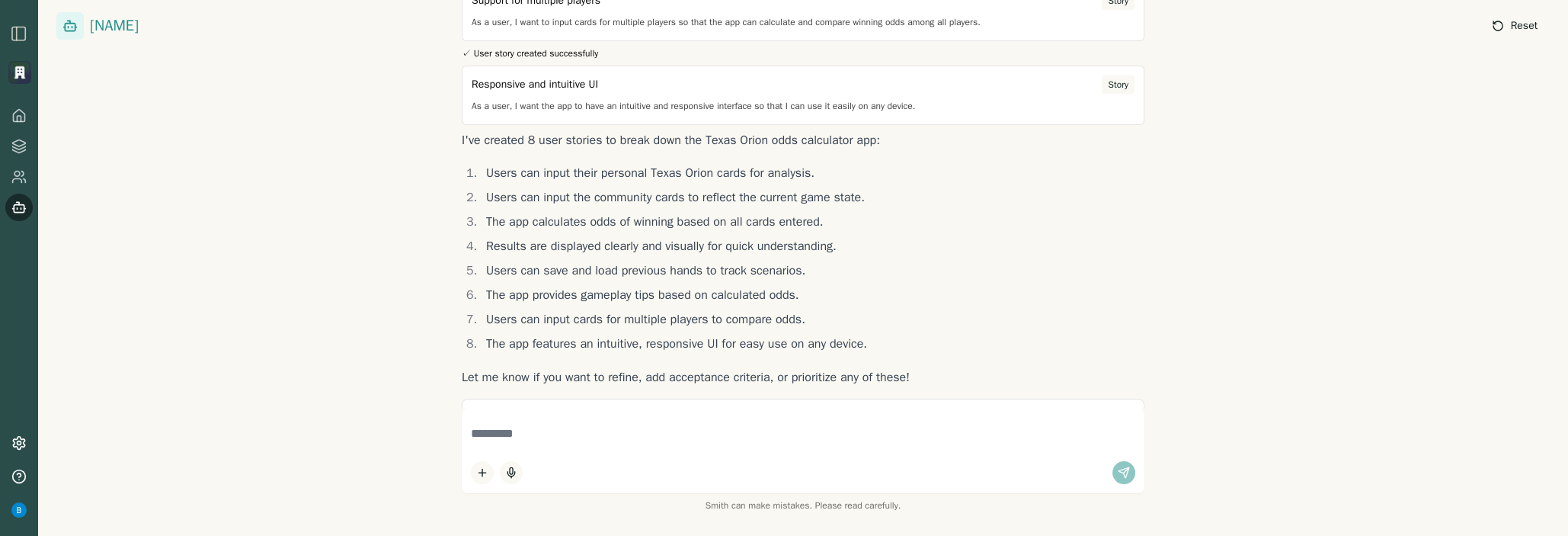 click 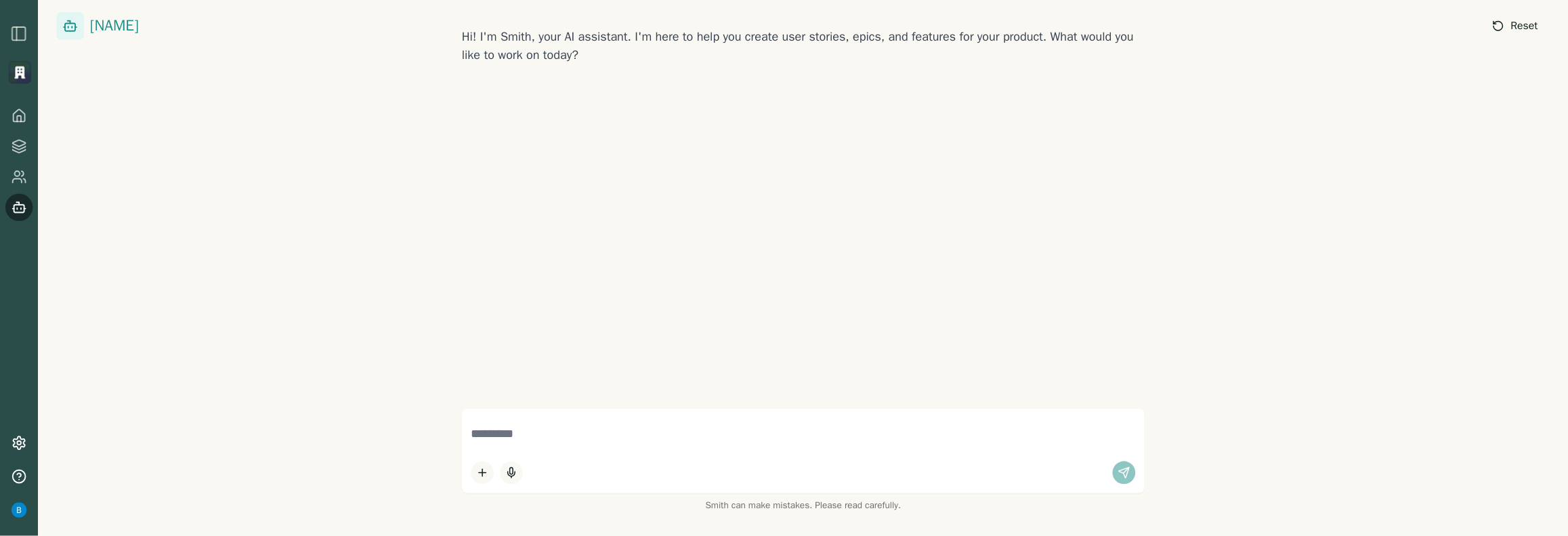 scroll, scrollTop: 0, scrollLeft: 0, axis: both 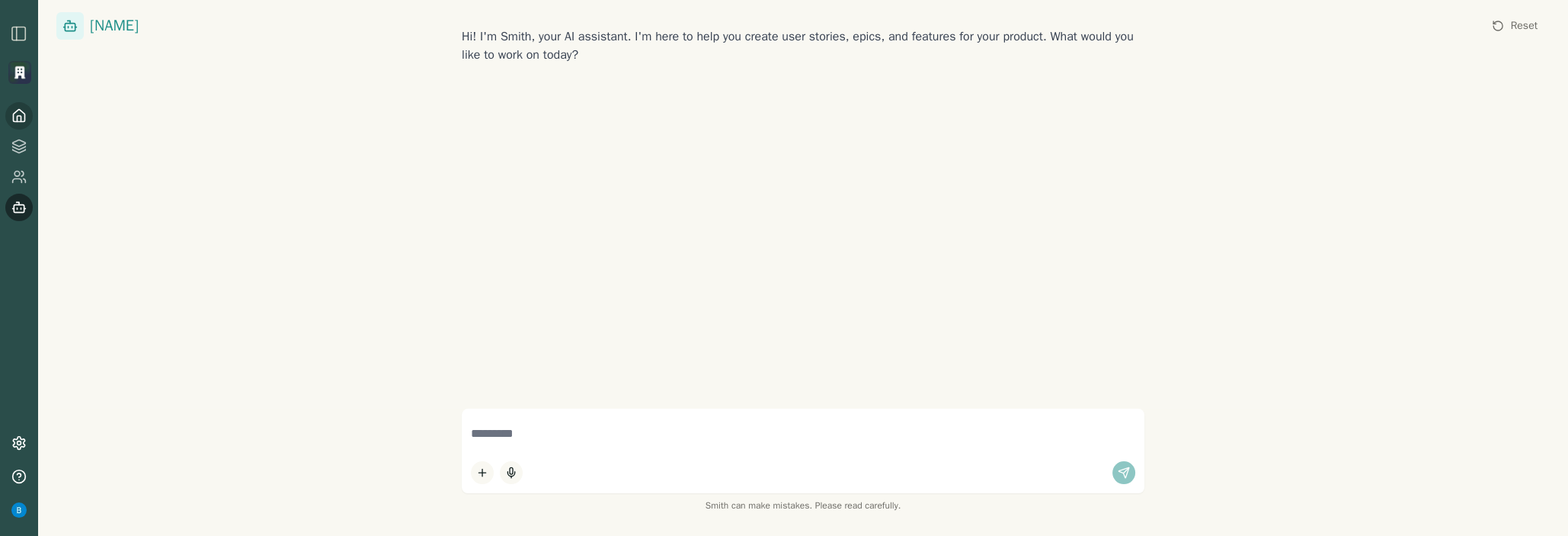 click 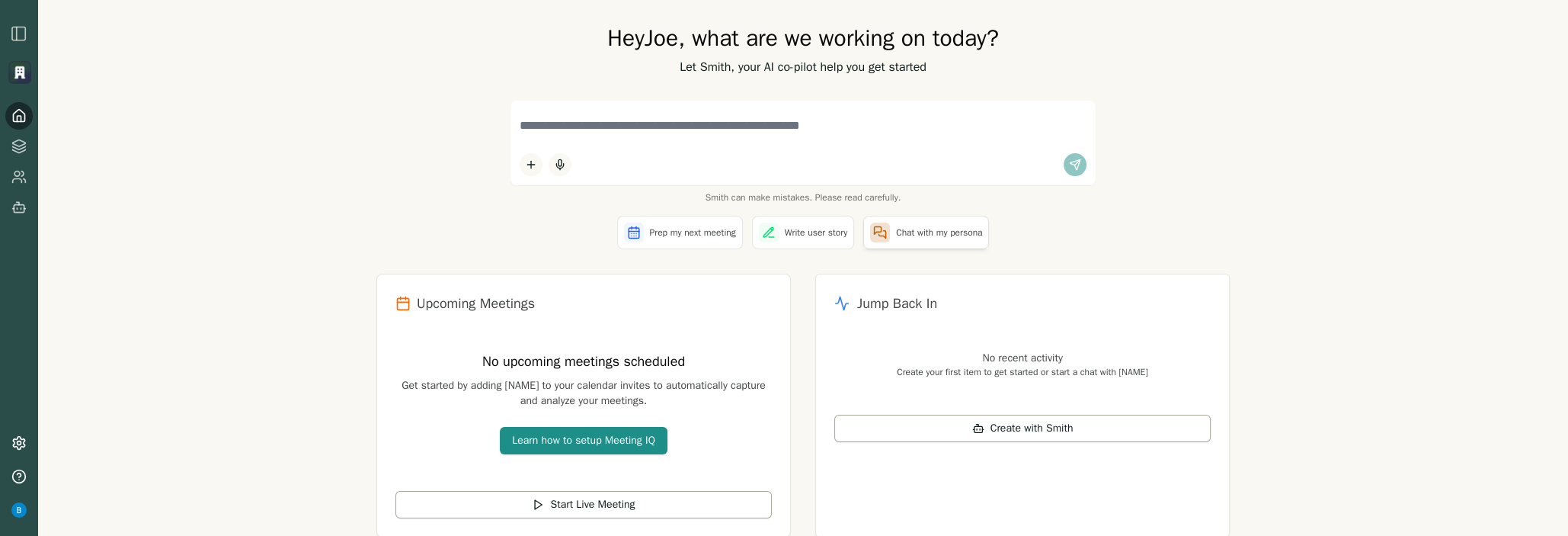 click on "Chat with my persona" at bounding box center [939, 233] 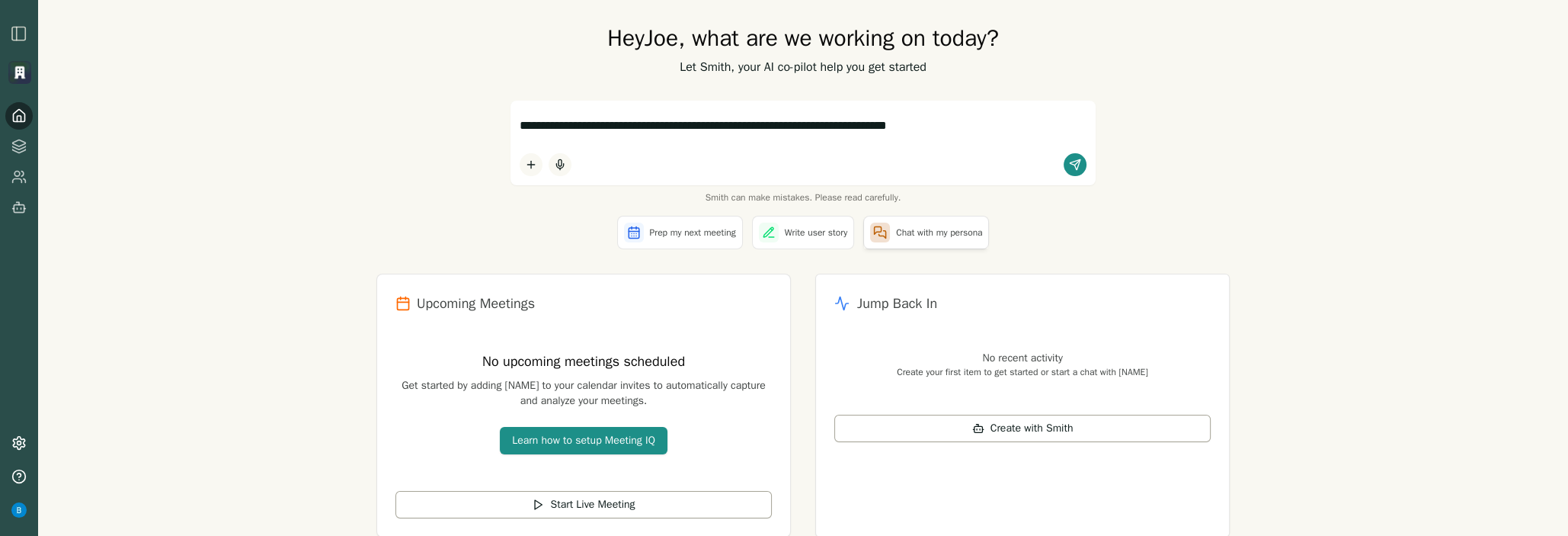 click 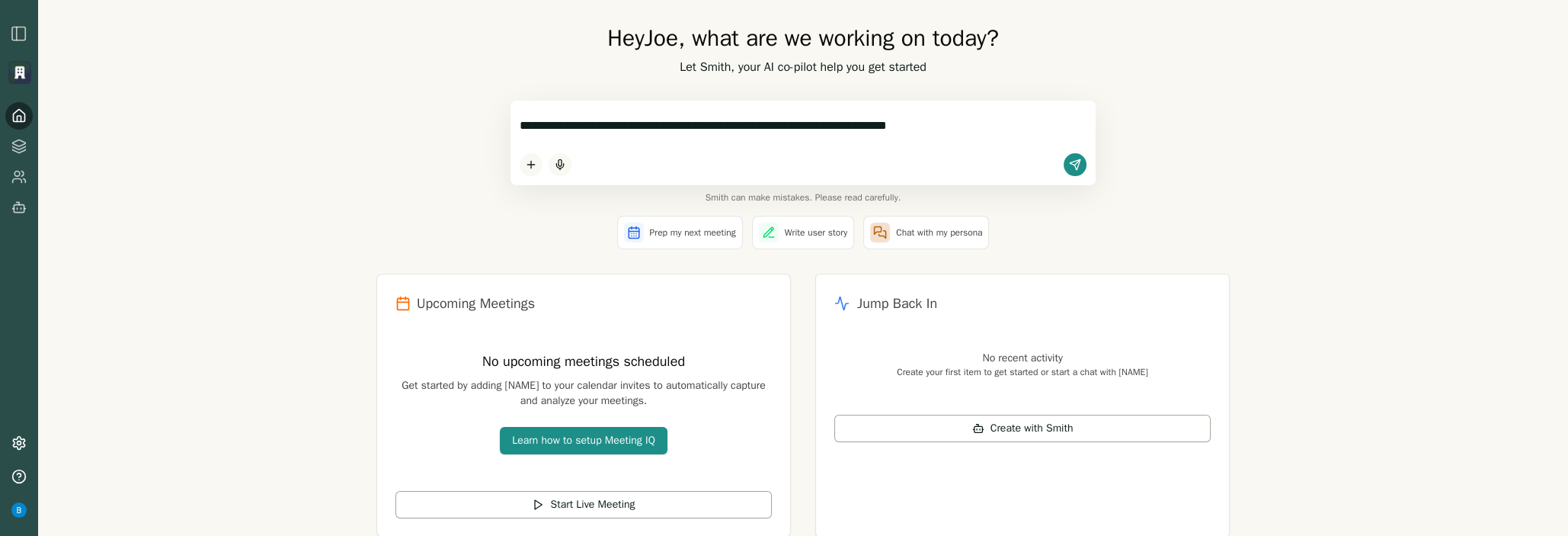 type 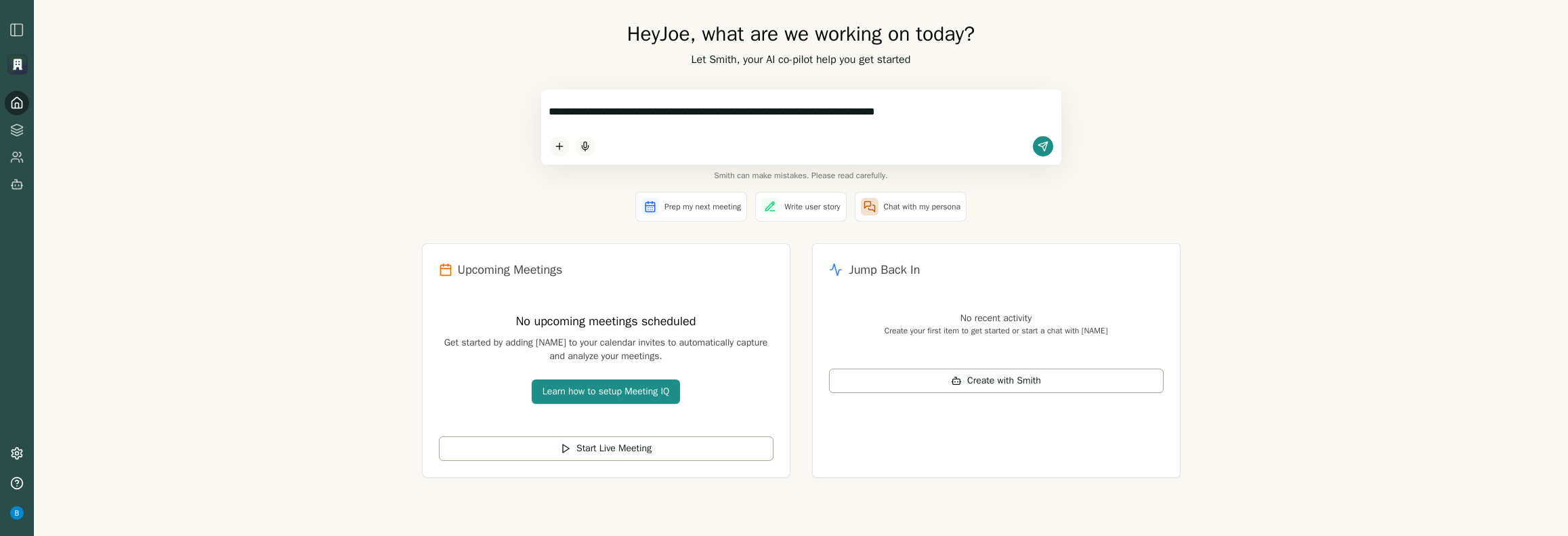 click on "**********" at bounding box center [801, 112] 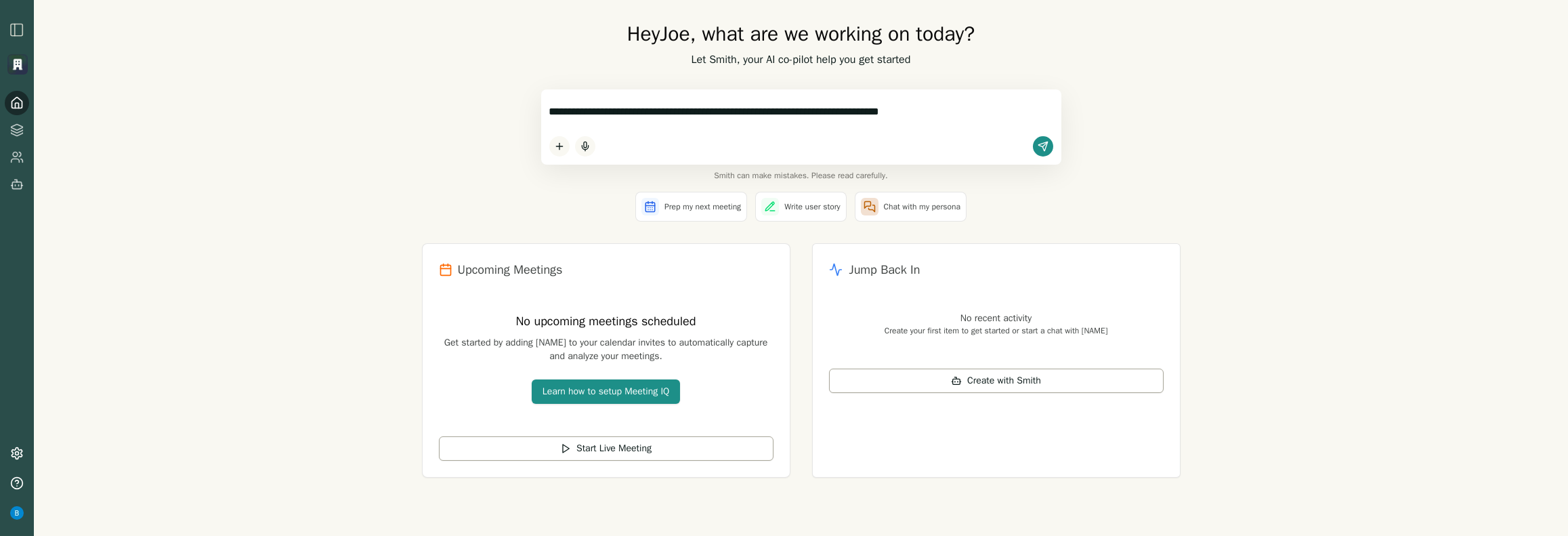 click on "**********" at bounding box center (801, 112) 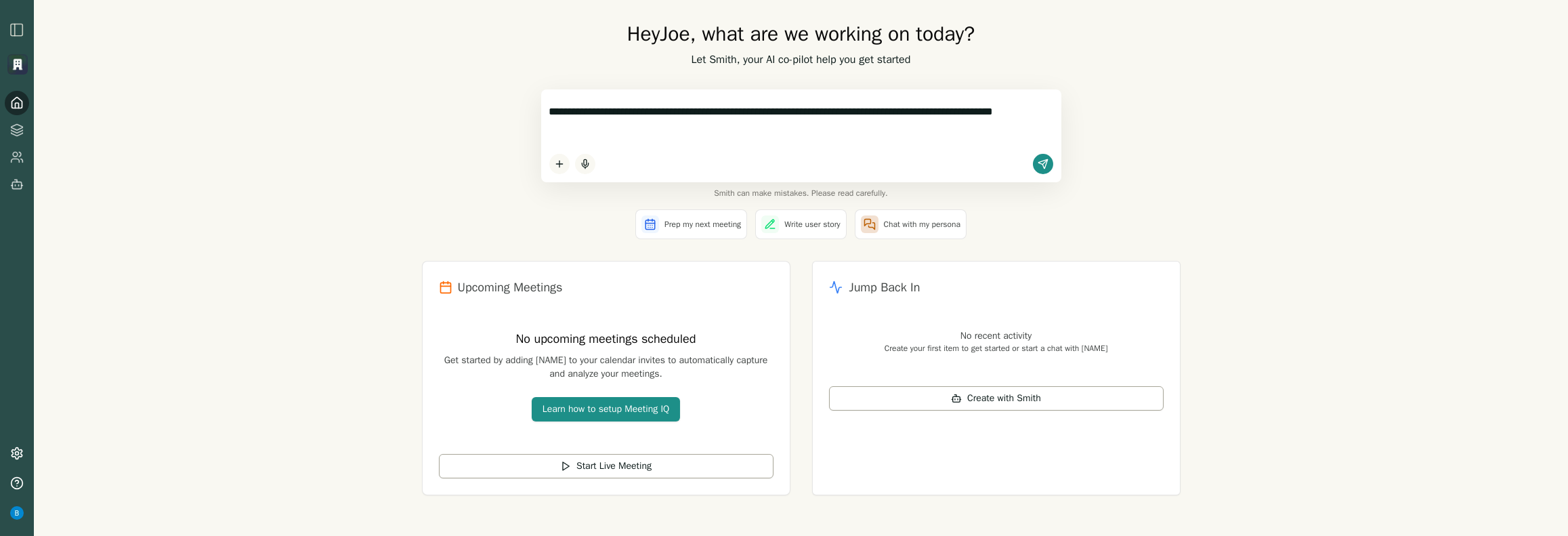 type on "**********" 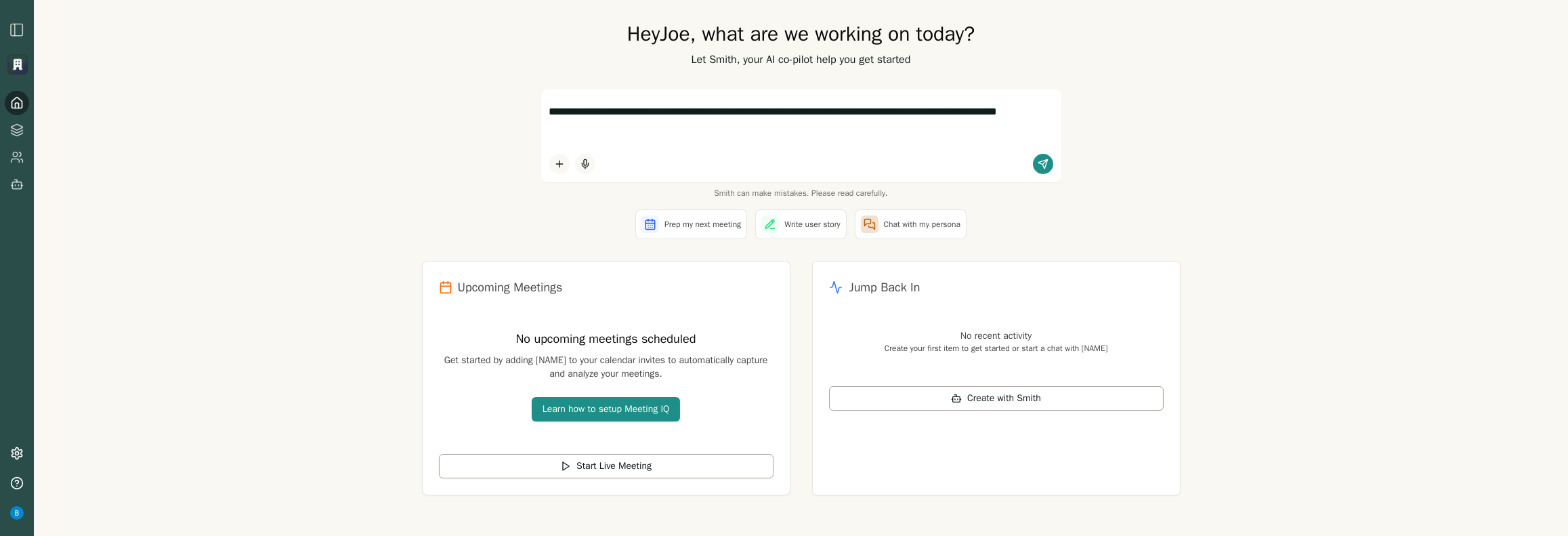 drag, startPoint x: 682, startPoint y: 124, endPoint x: 513, endPoint y: 107, distance: 169.85288 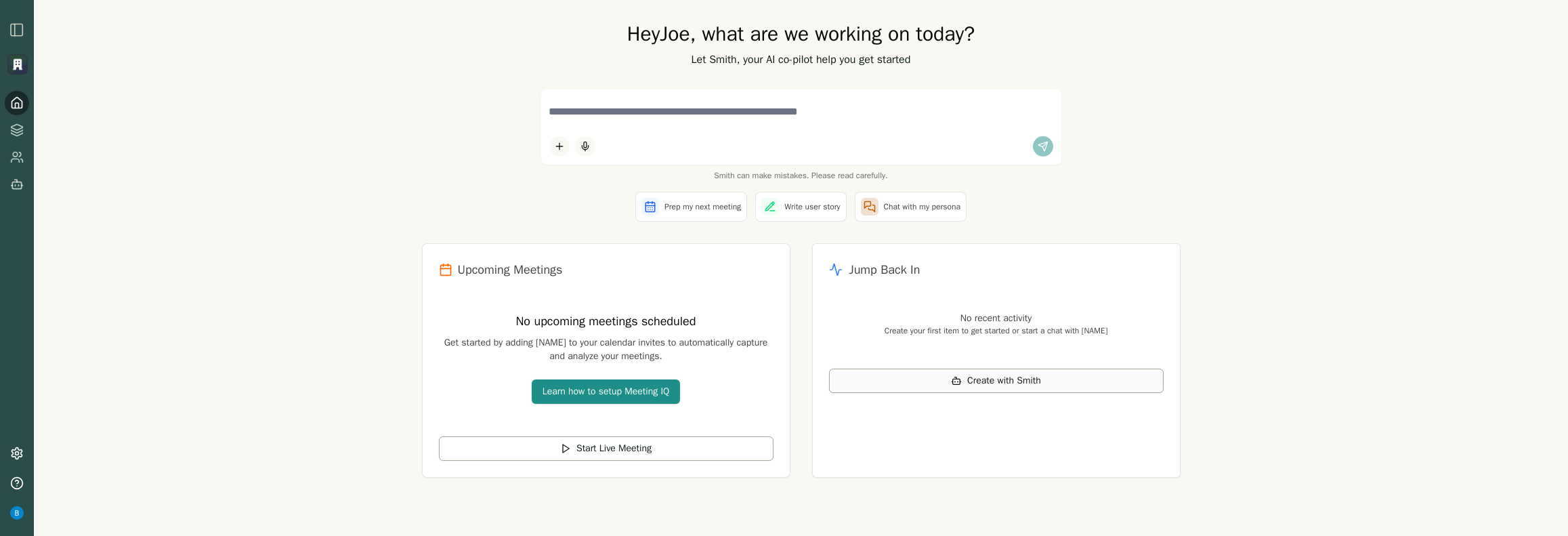 click on "Create with Smith" at bounding box center [1004, 381] 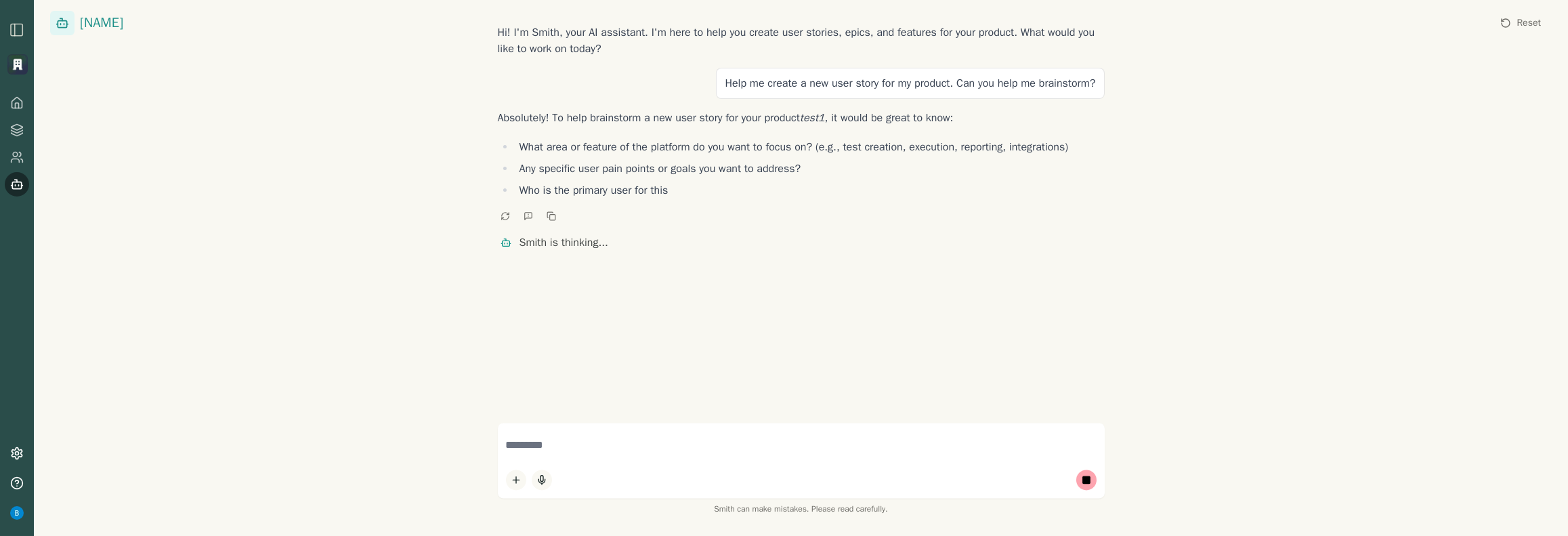 scroll, scrollTop: 0, scrollLeft: 0, axis: both 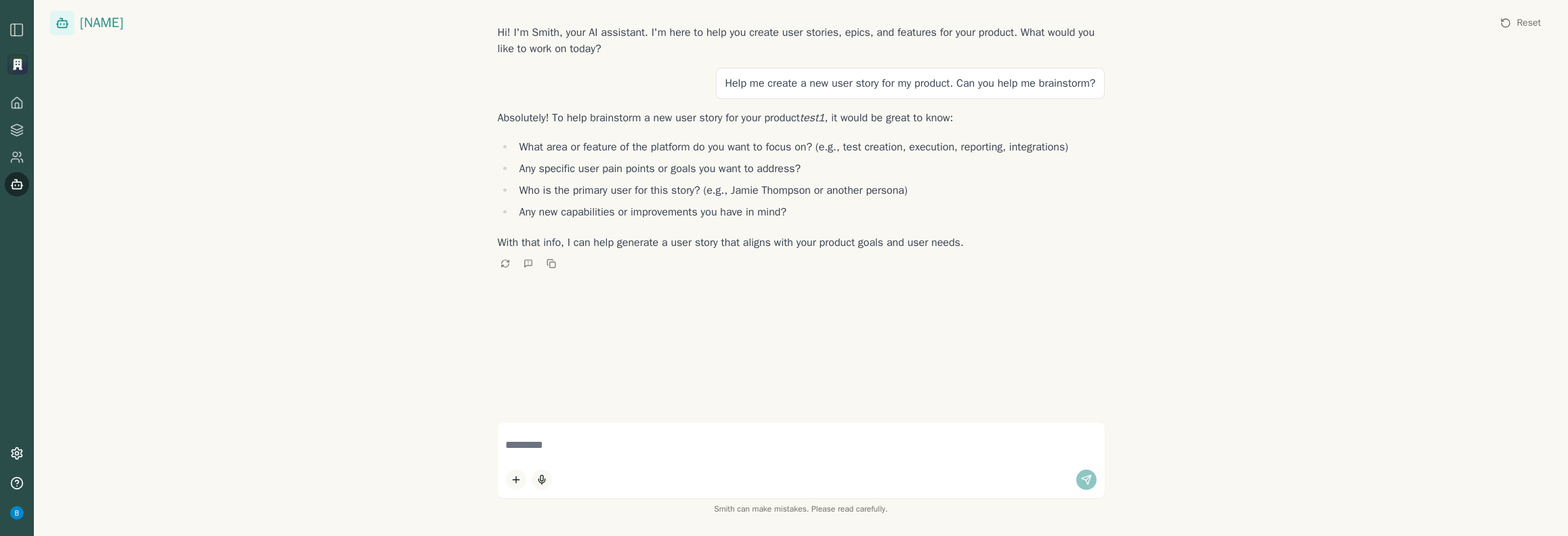 click at bounding box center (17, 30) 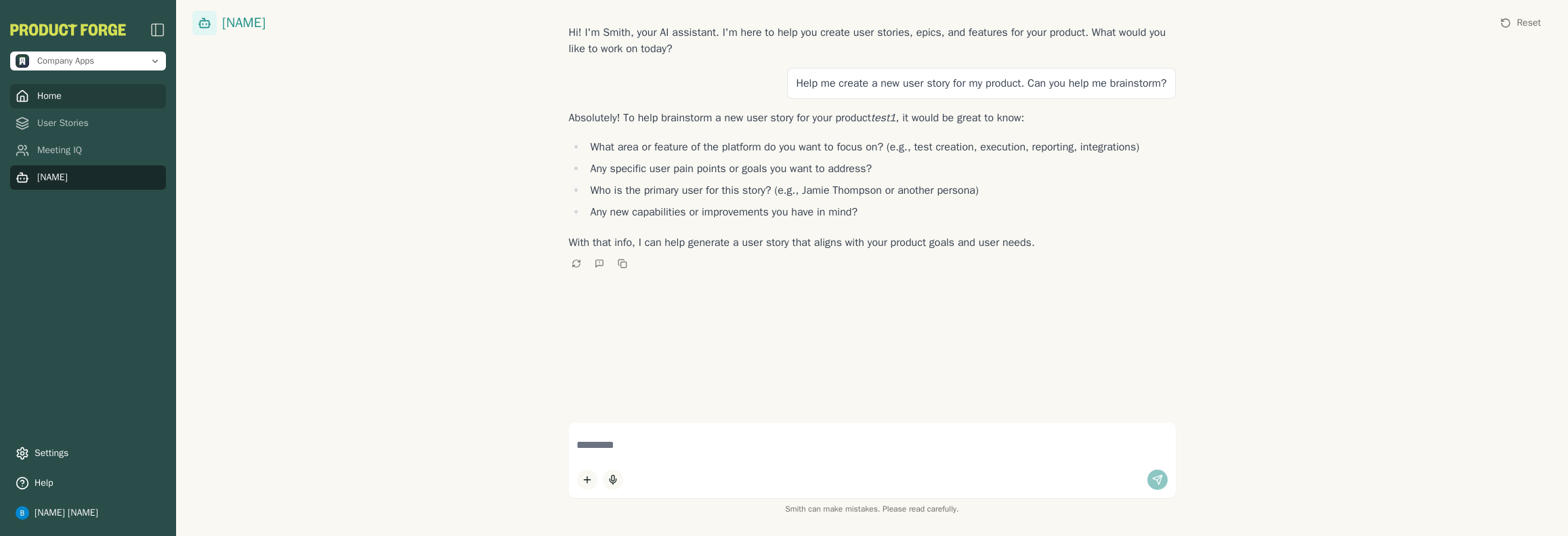 click on "Home" at bounding box center [88, 96] 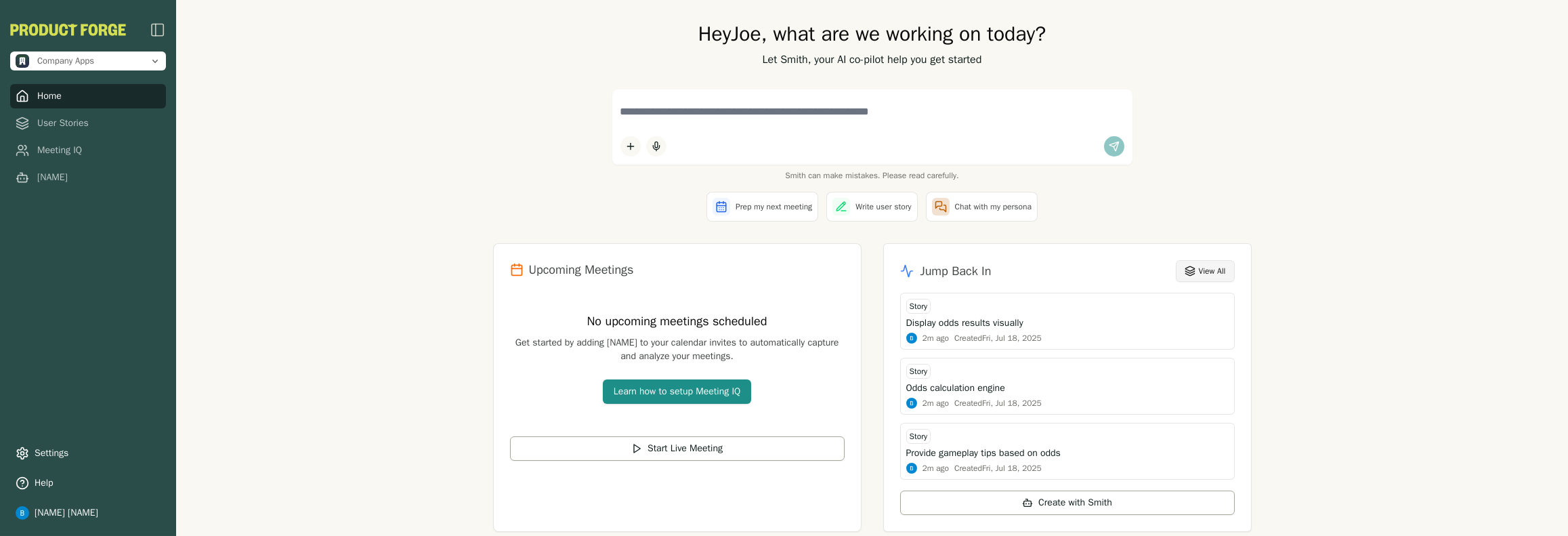 click on "View All" at bounding box center (1205, 271) 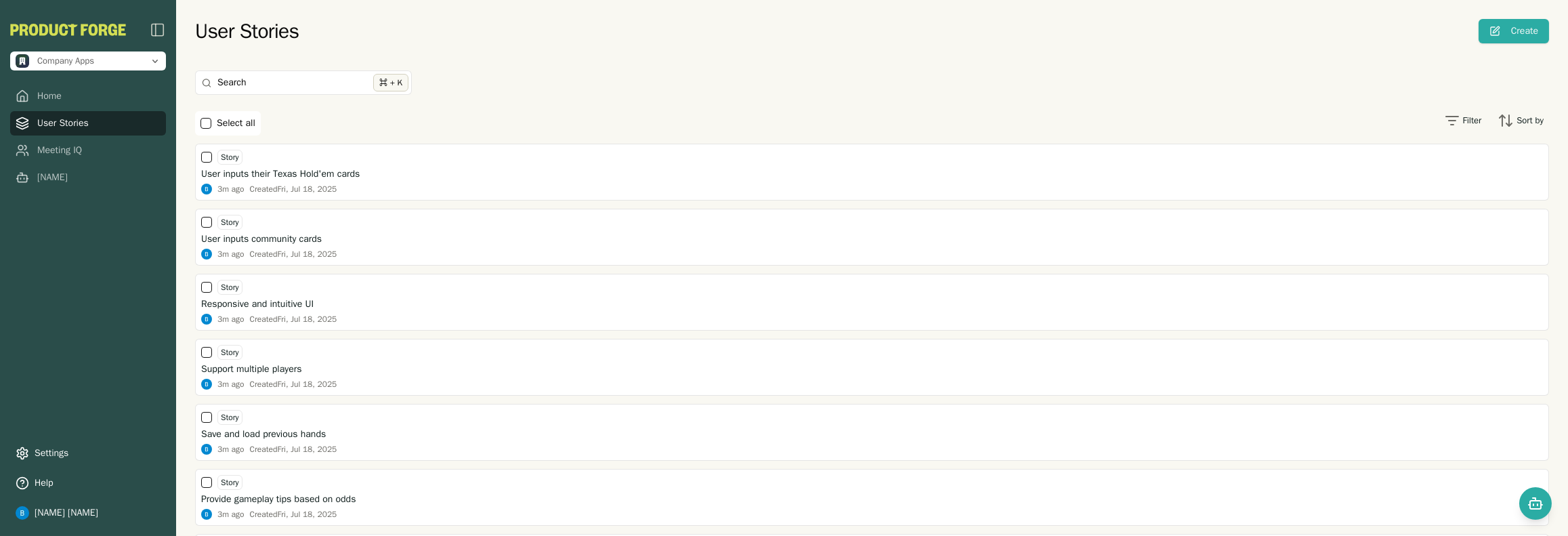 click at bounding box center (206, 123) 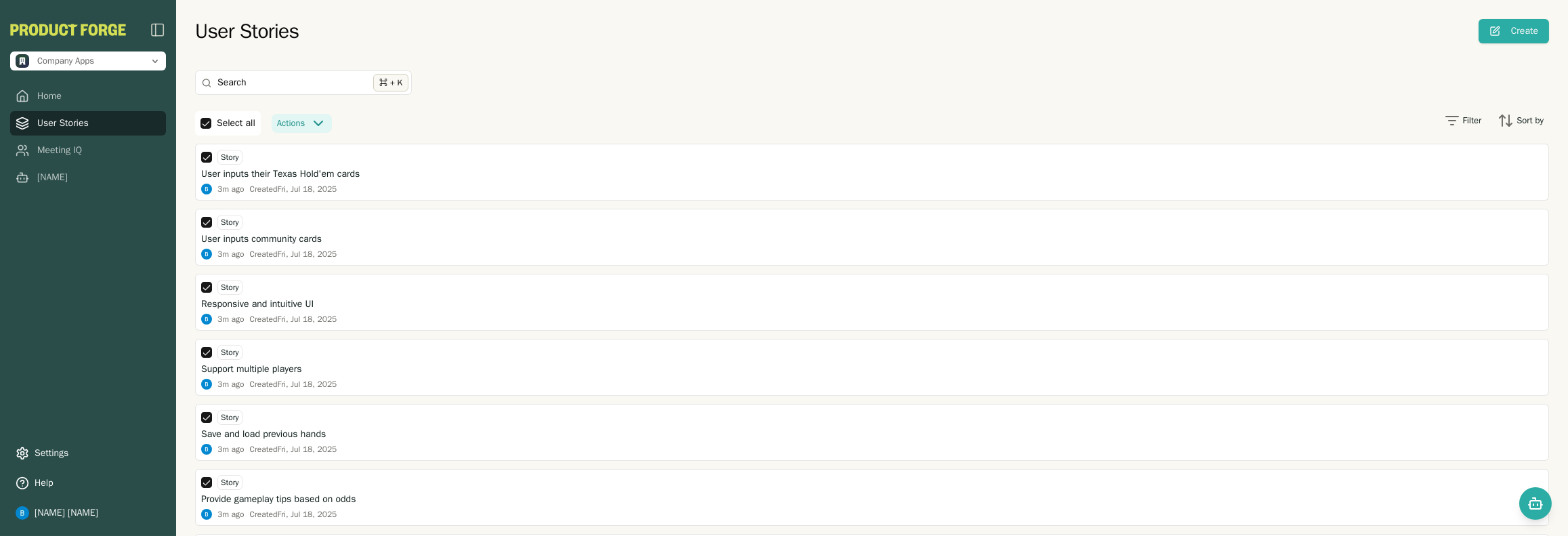 click 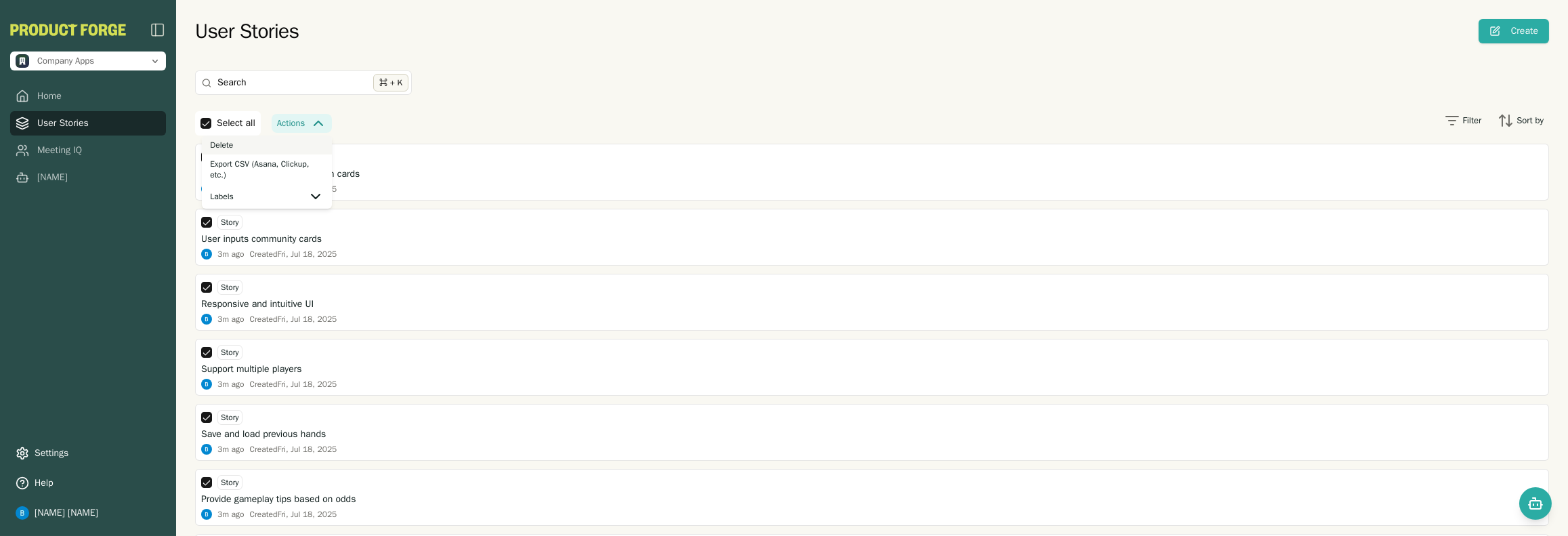 click on "Delete" at bounding box center [267, 145] 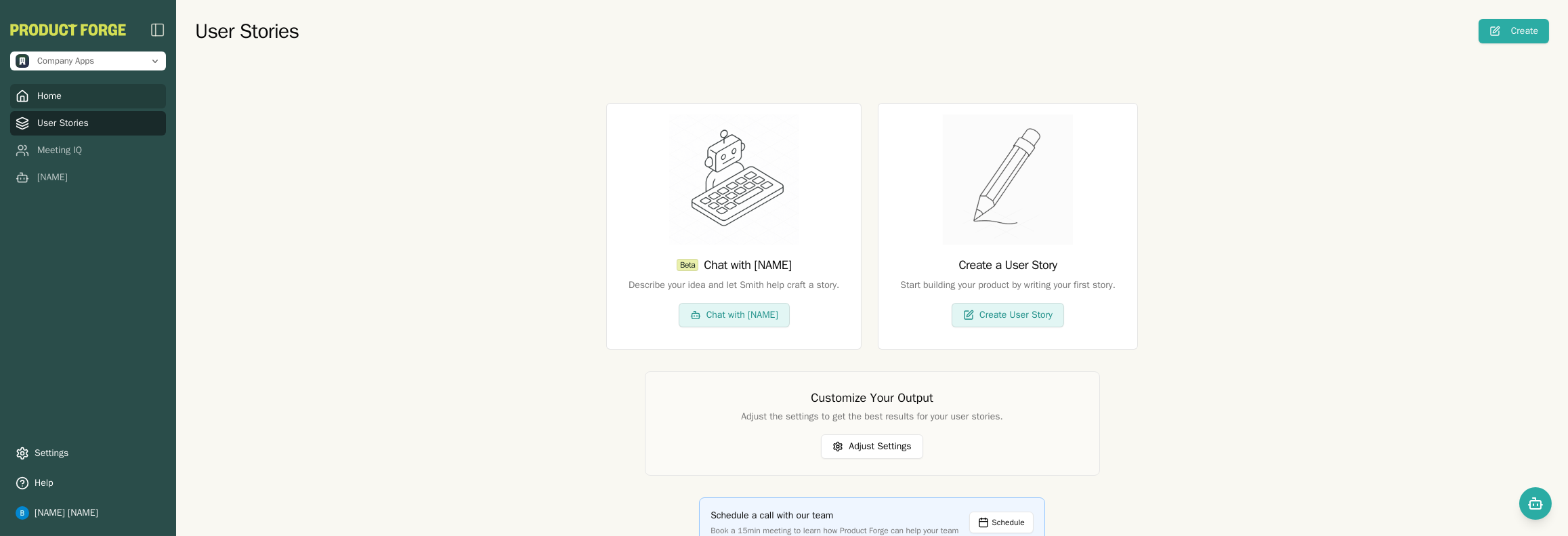 click on "Home" at bounding box center [88, 96] 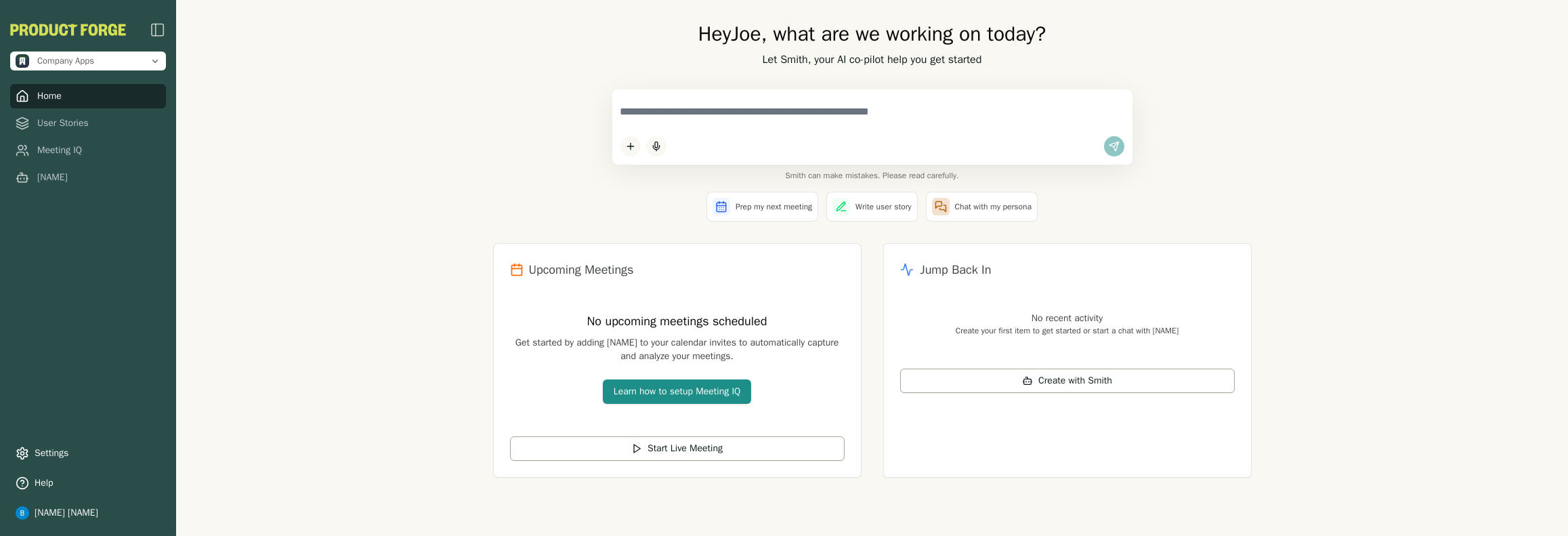 click at bounding box center (872, 112) 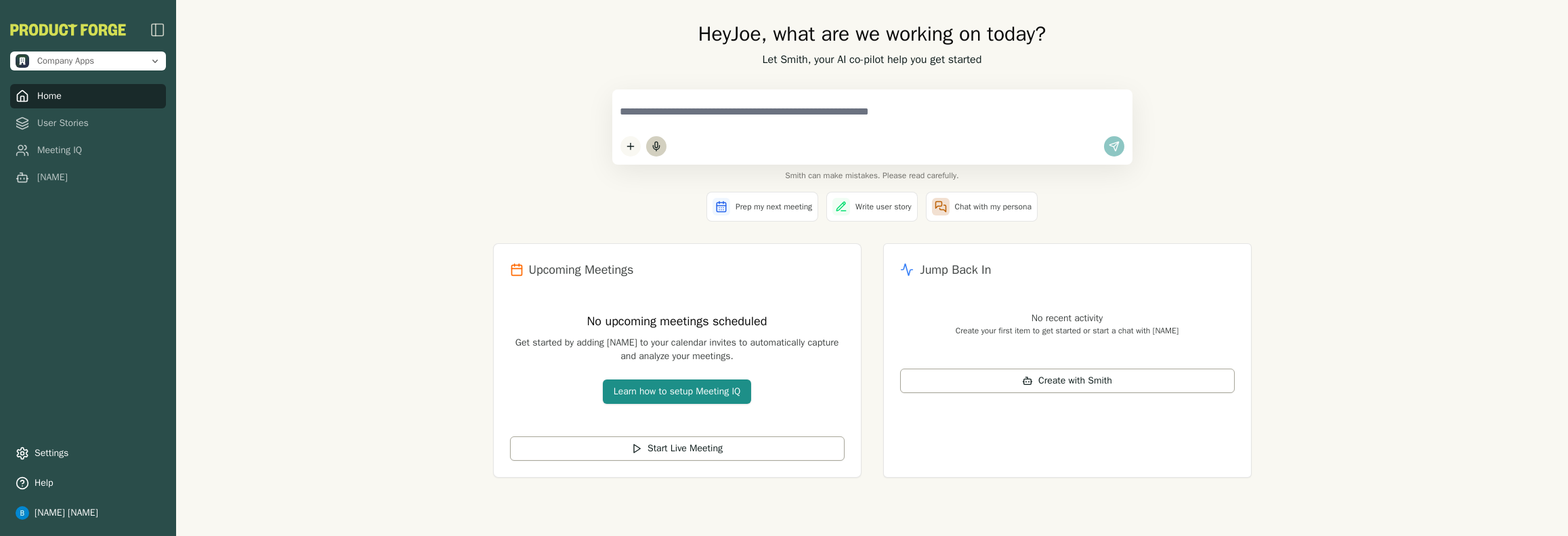click 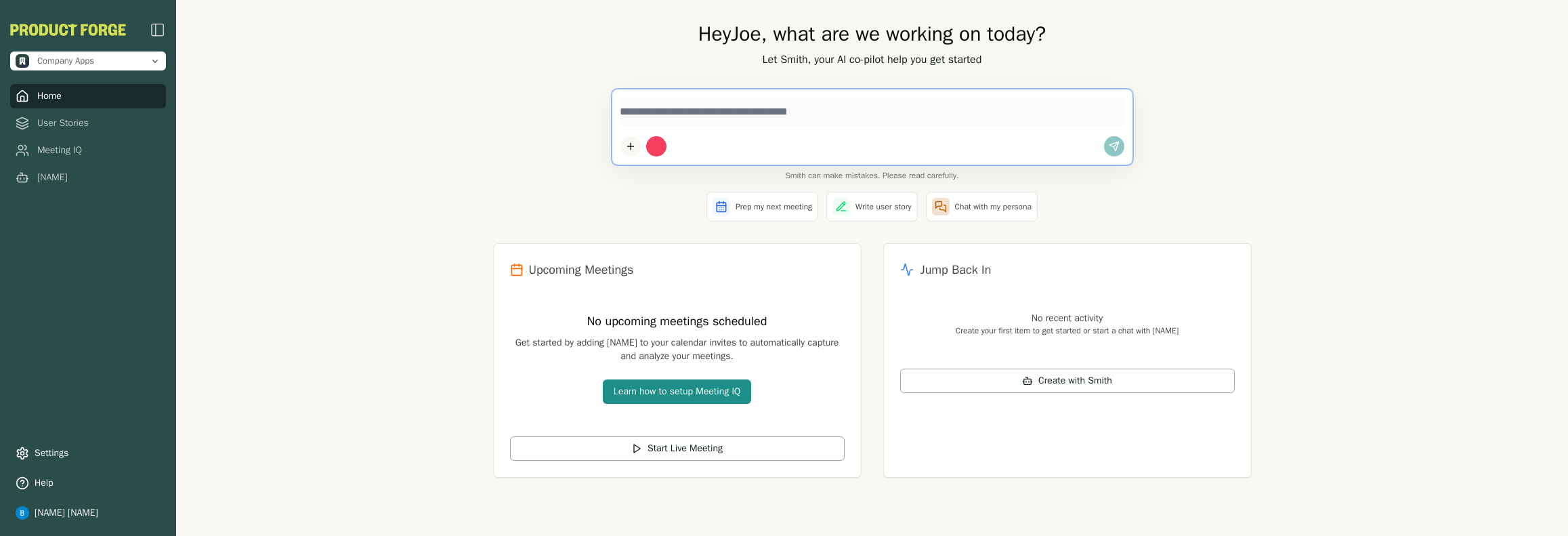 click at bounding box center [662, 146] 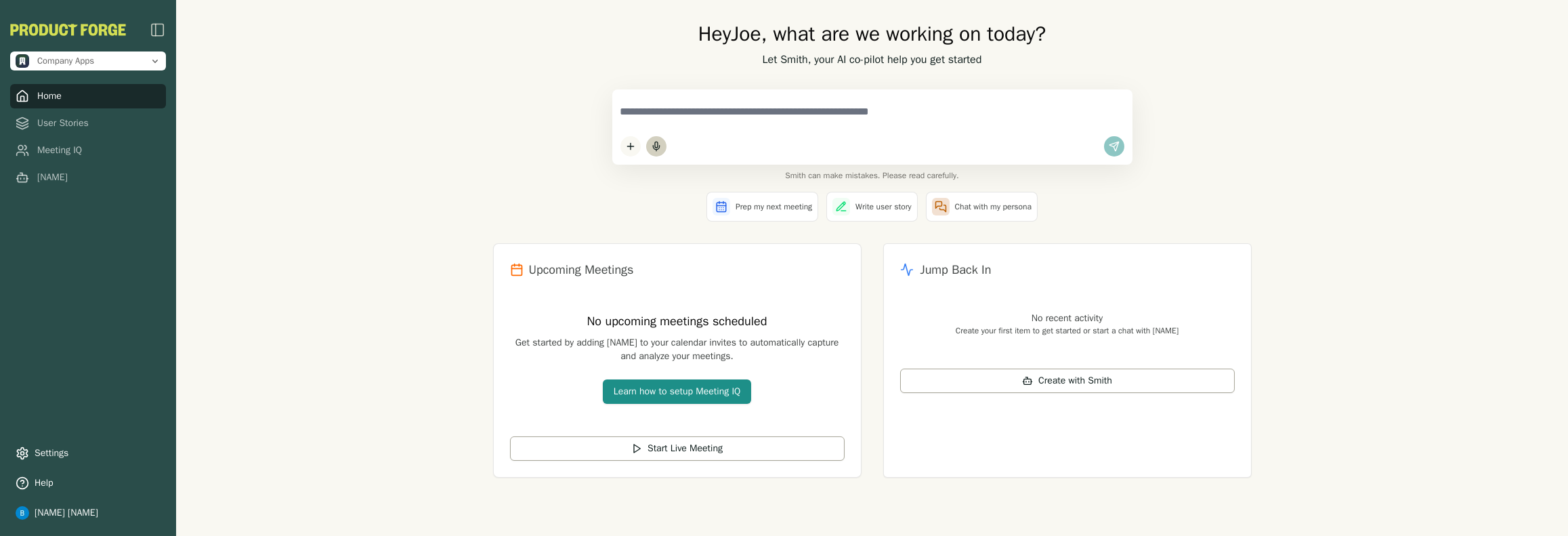 click 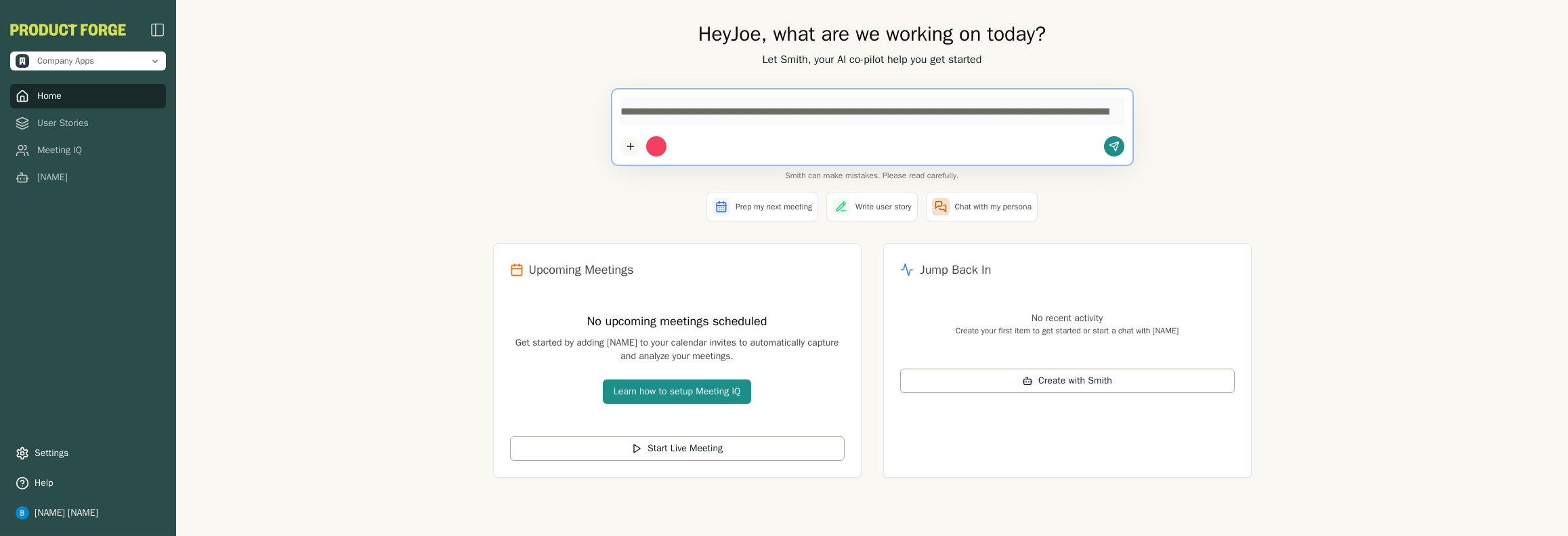 type on "**********" 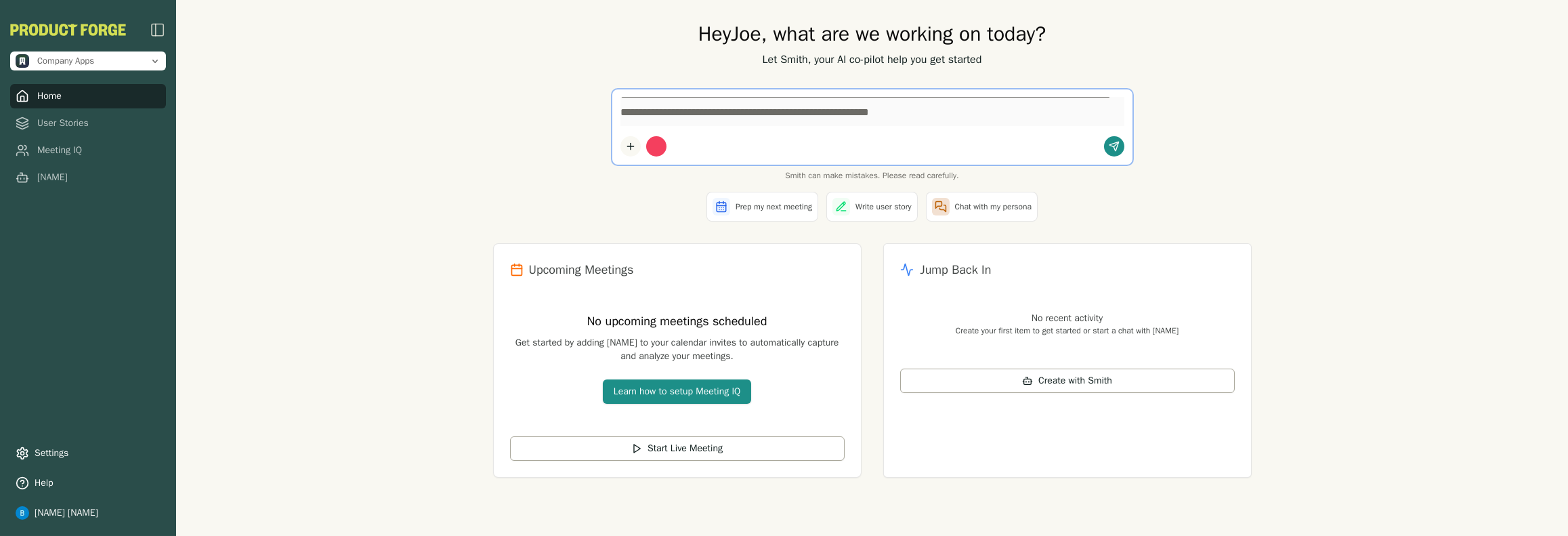 click at bounding box center [656, 146] 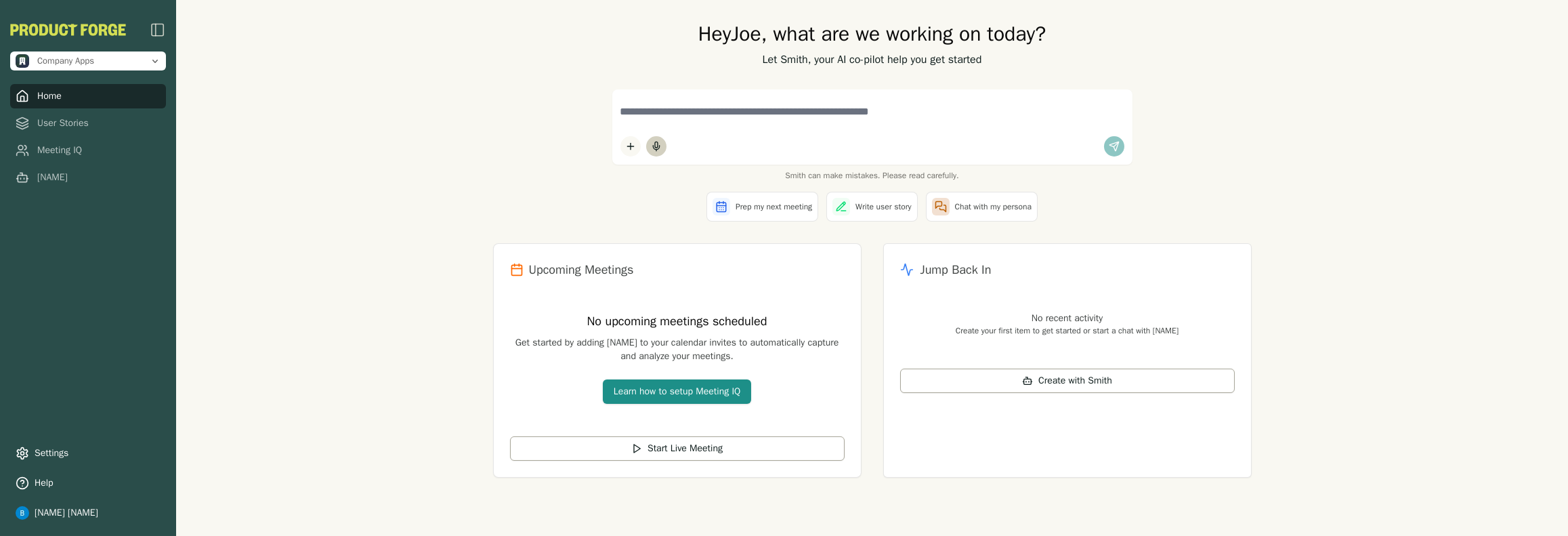 scroll, scrollTop: 0, scrollLeft: 0, axis: both 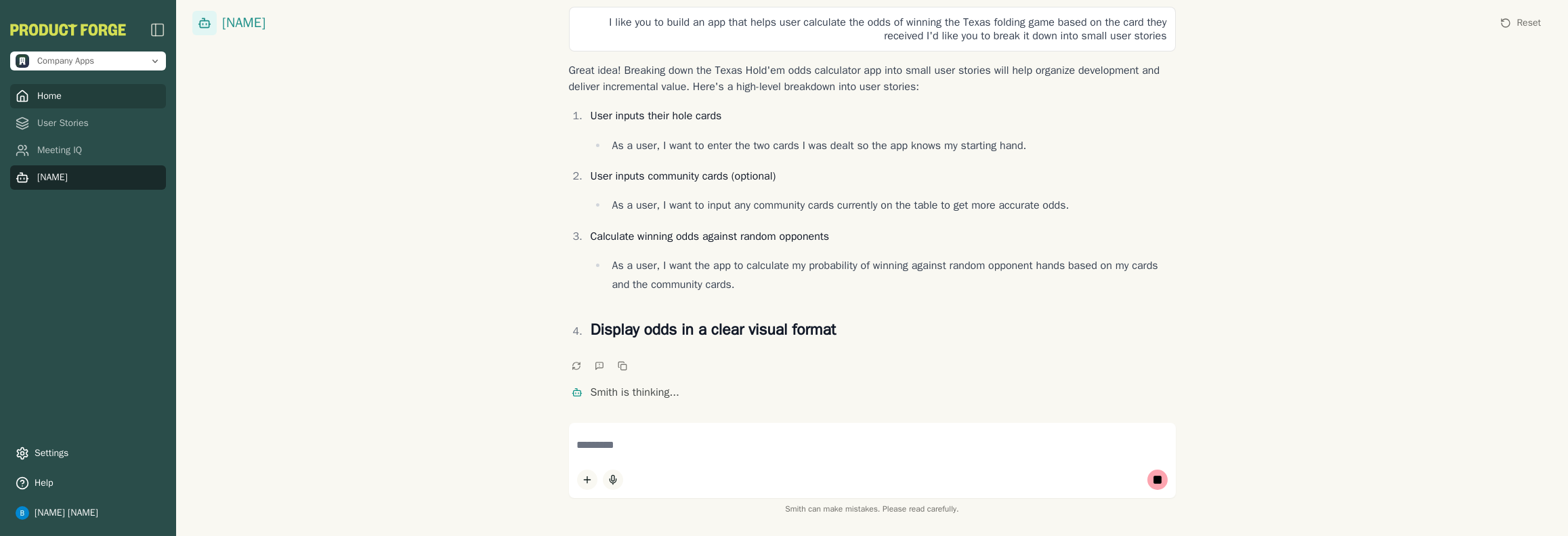 click on "Home" at bounding box center (88, 96) 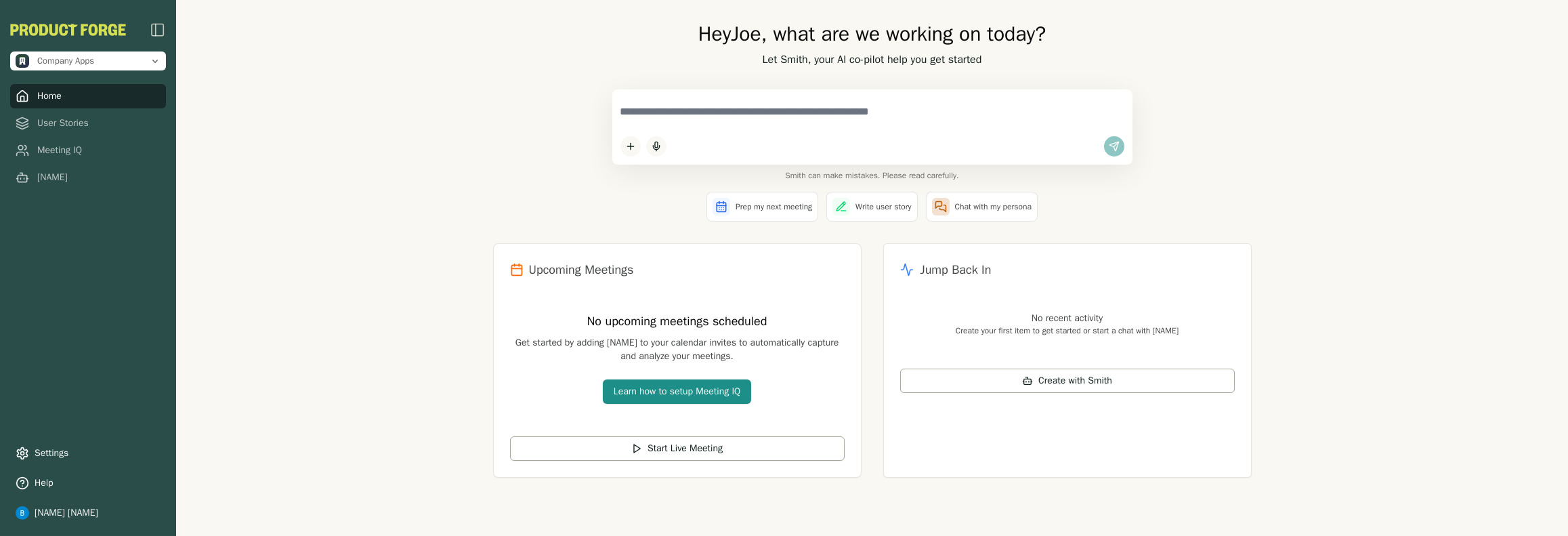 click at bounding box center (872, 112) 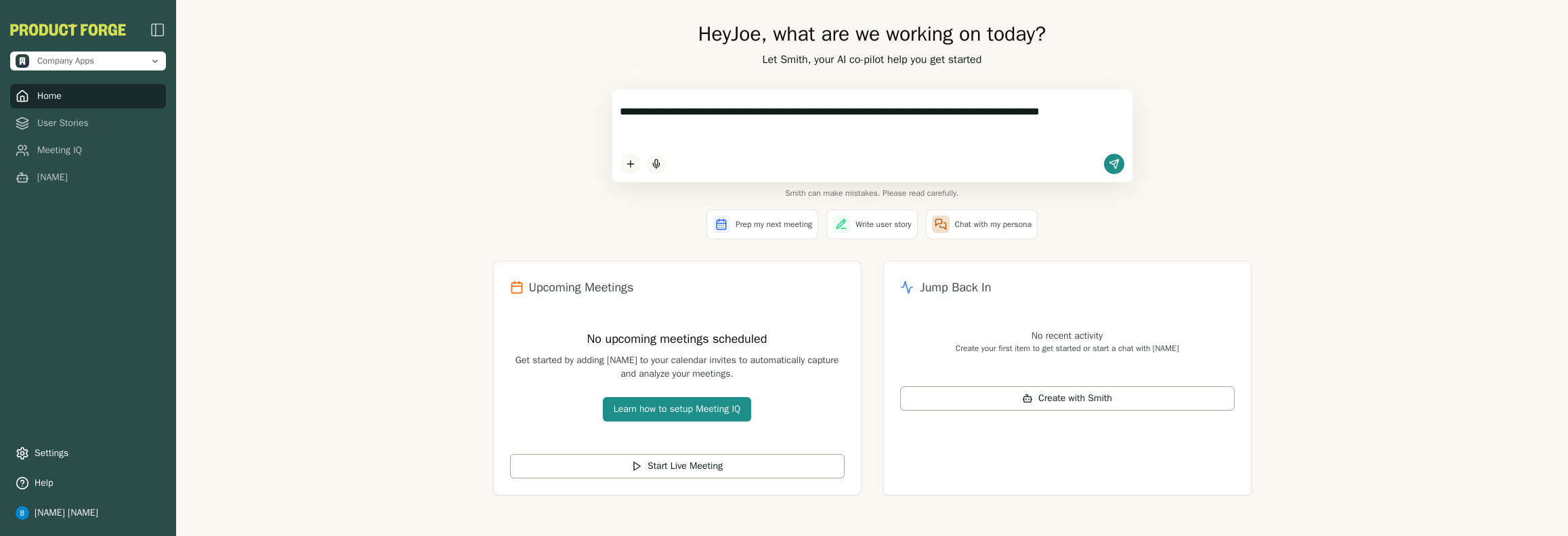 type on "**********" 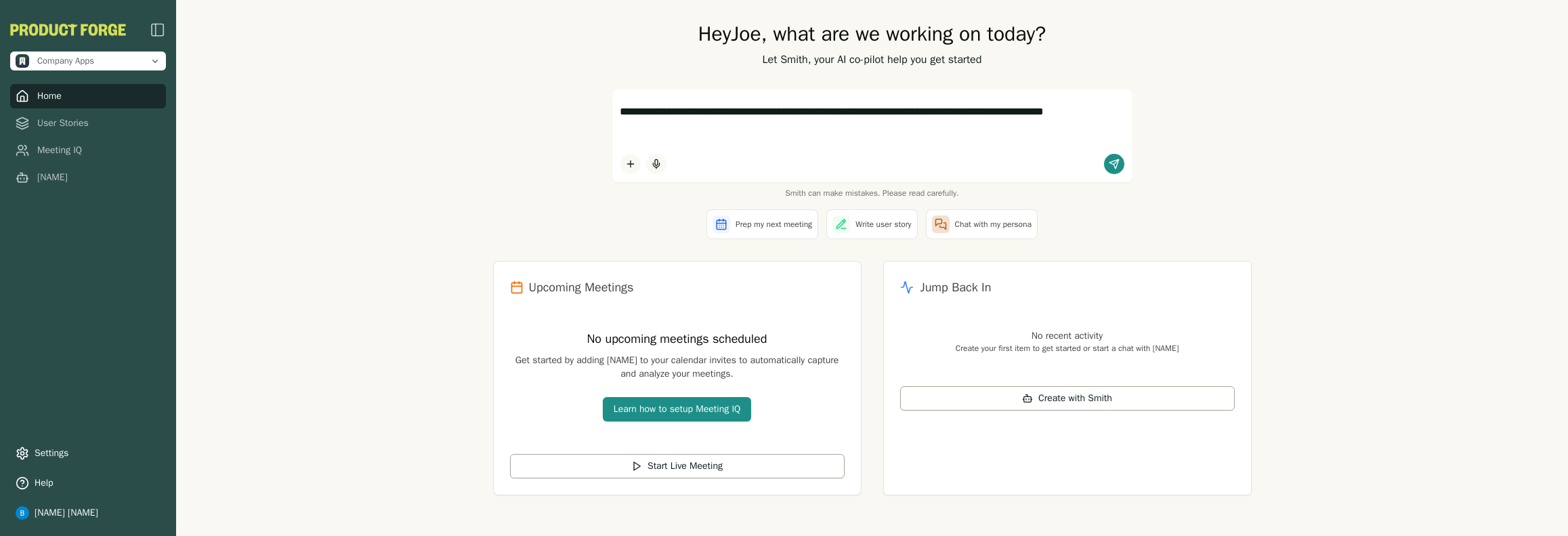 drag, startPoint x: 732, startPoint y: 131, endPoint x: 589, endPoint y: 116, distance: 143.78456 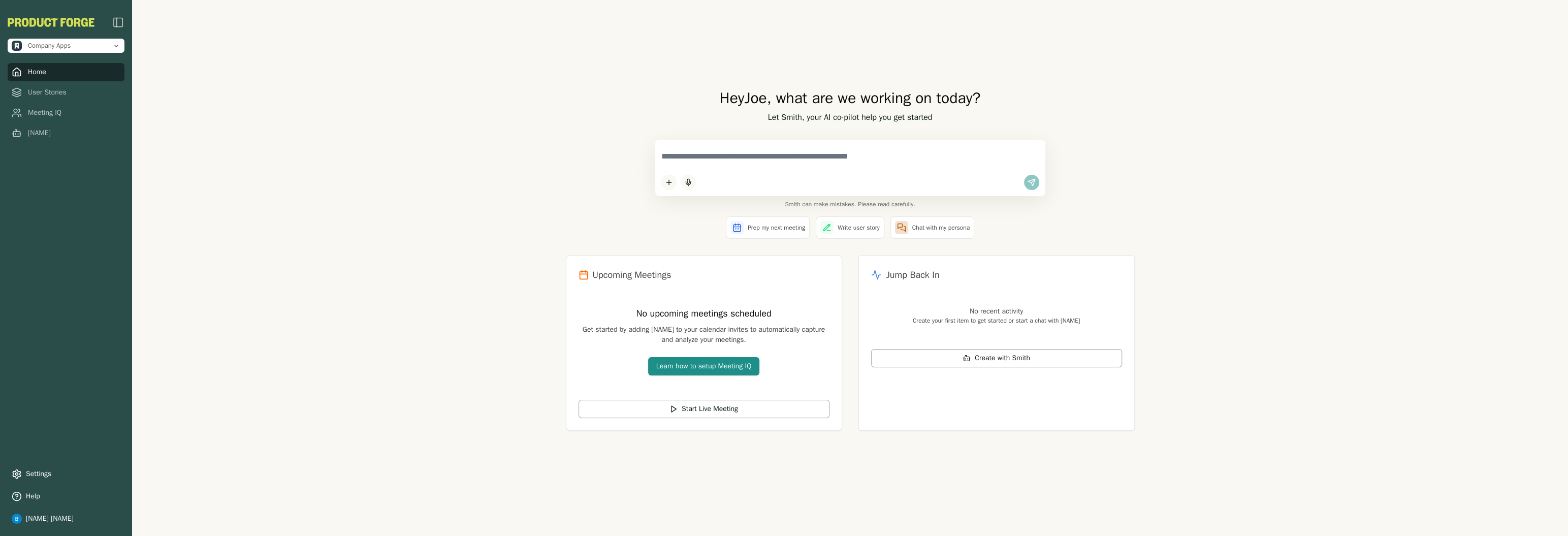click at bounding box center [850, 156] 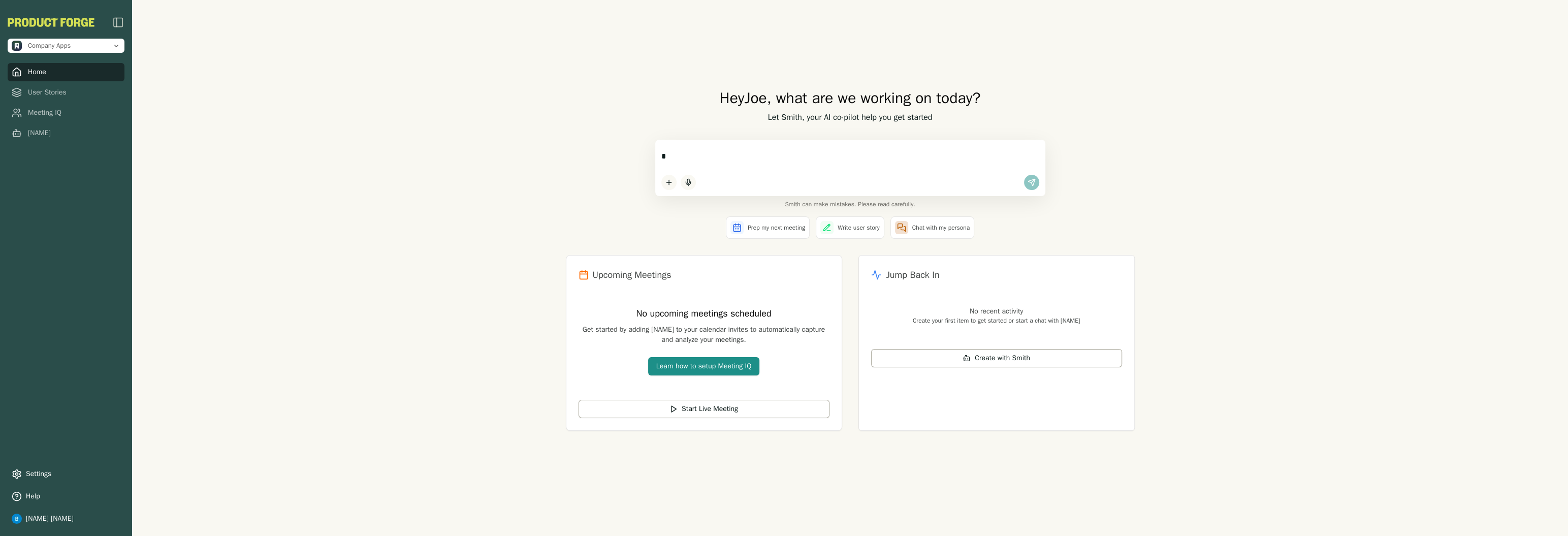 type on "**" 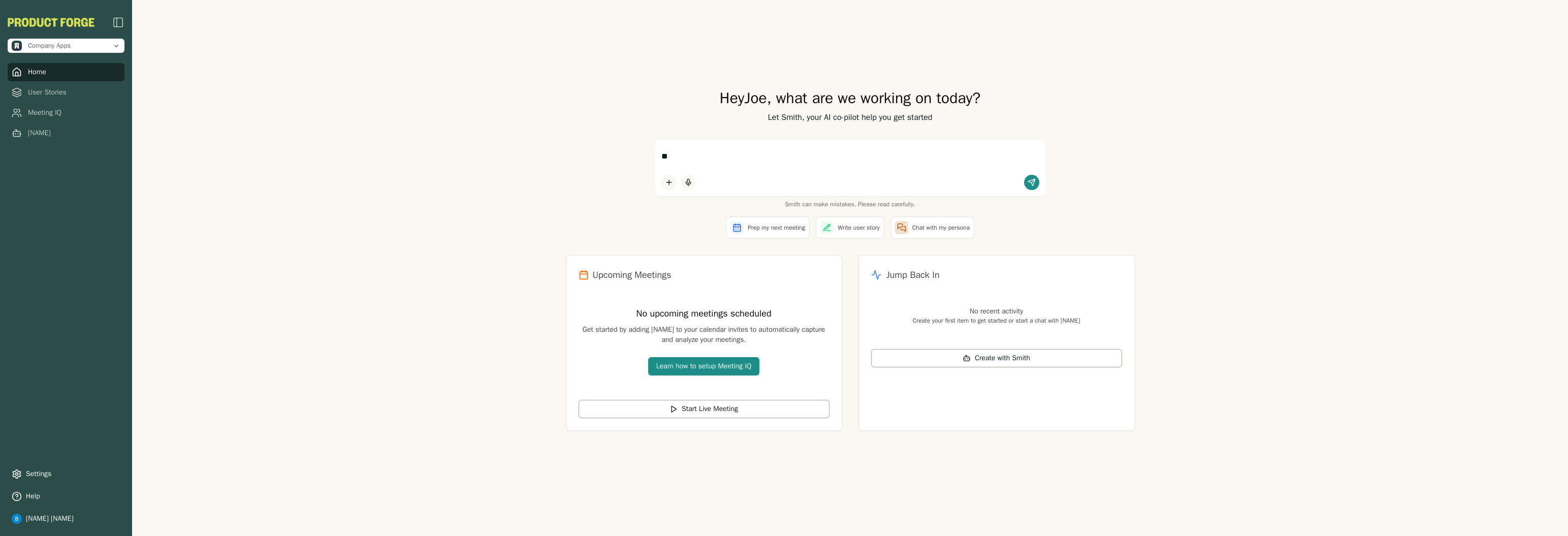 drag, startPoint x: 696, startPoint y: 160, endPoint x: 585, endPoint y: 147, distance: 111.75867 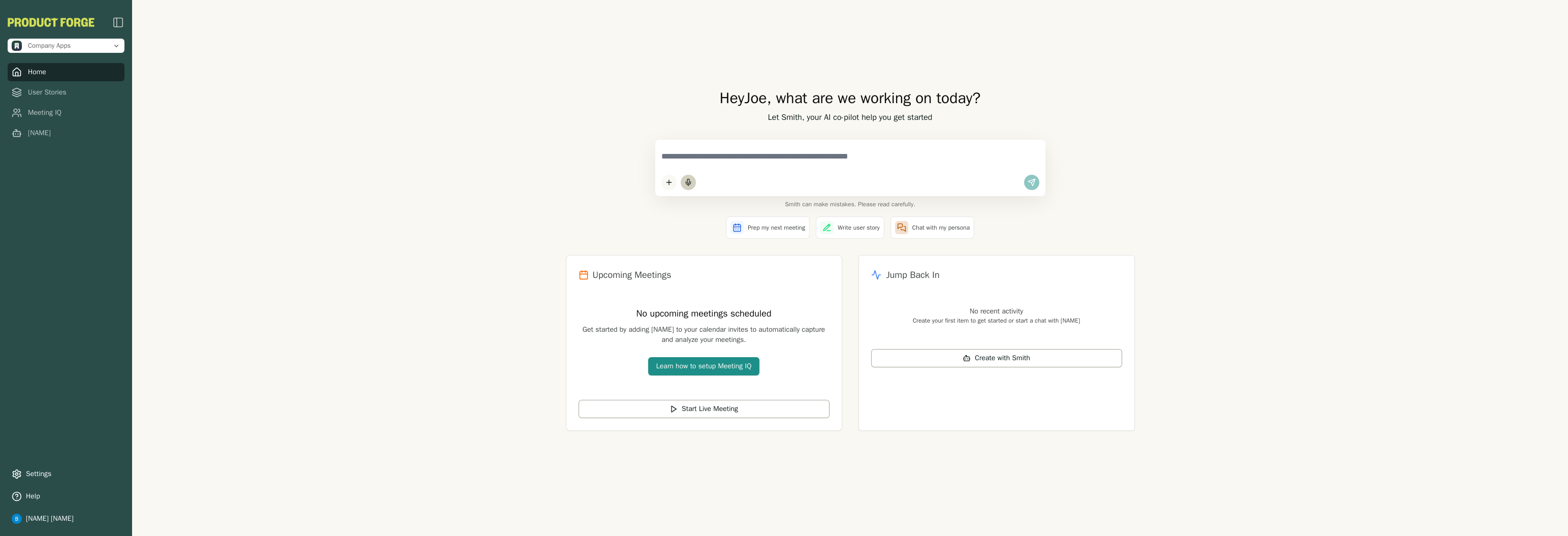 click 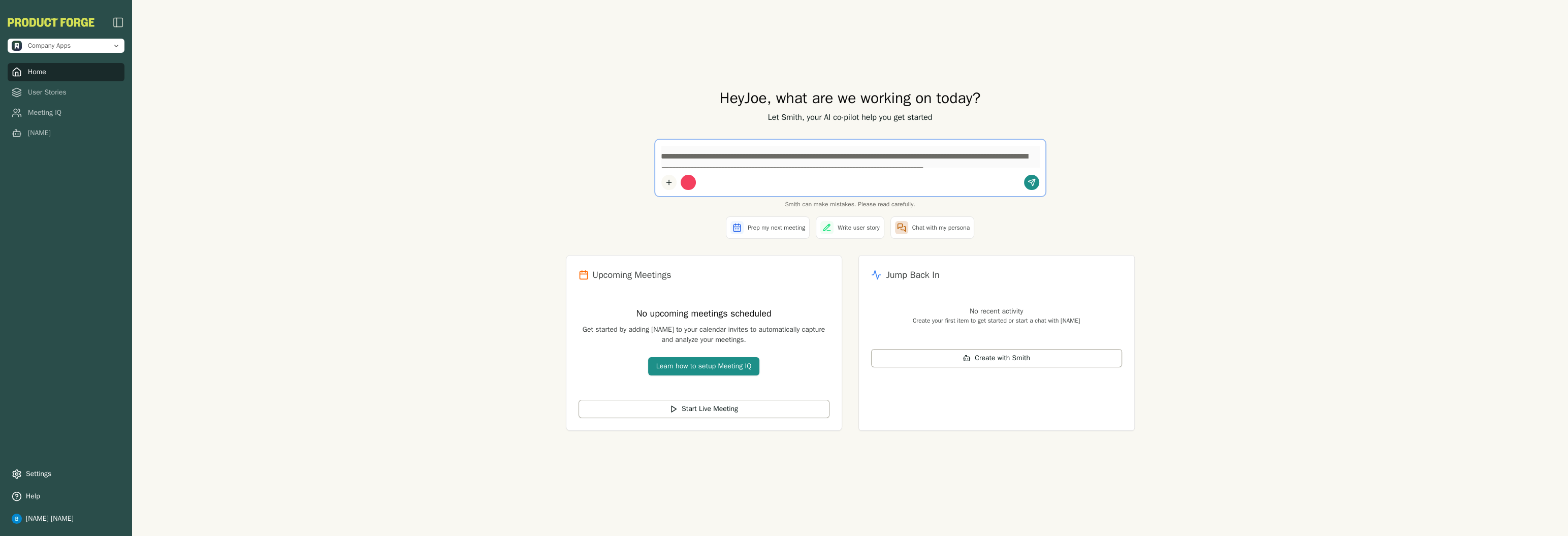 click at bounding box center (688, 182) 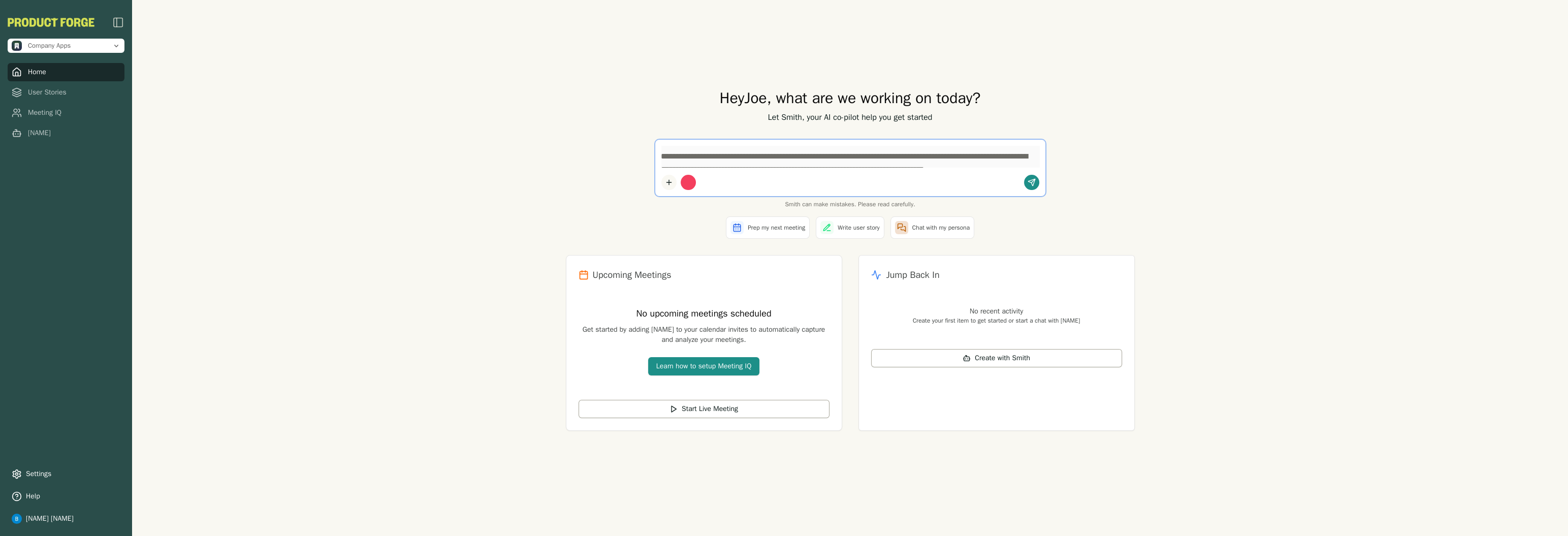 type 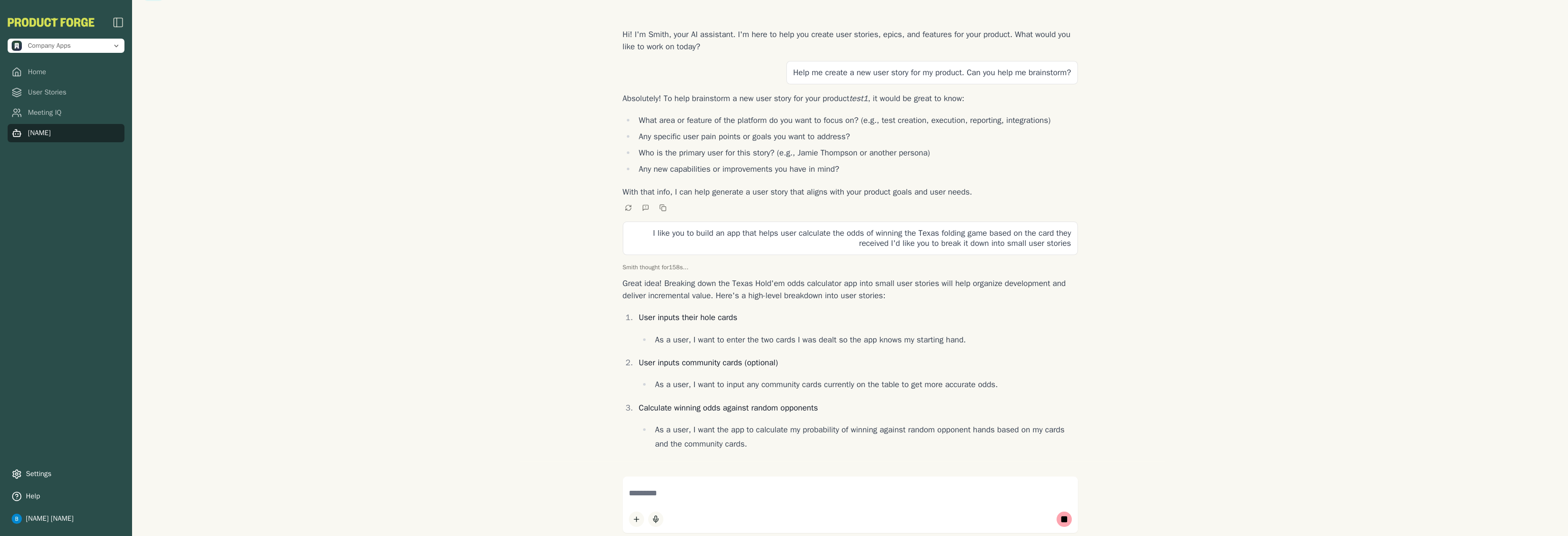 scroll, scrollTop: 23, scrollLeft: 0, axis: vertical 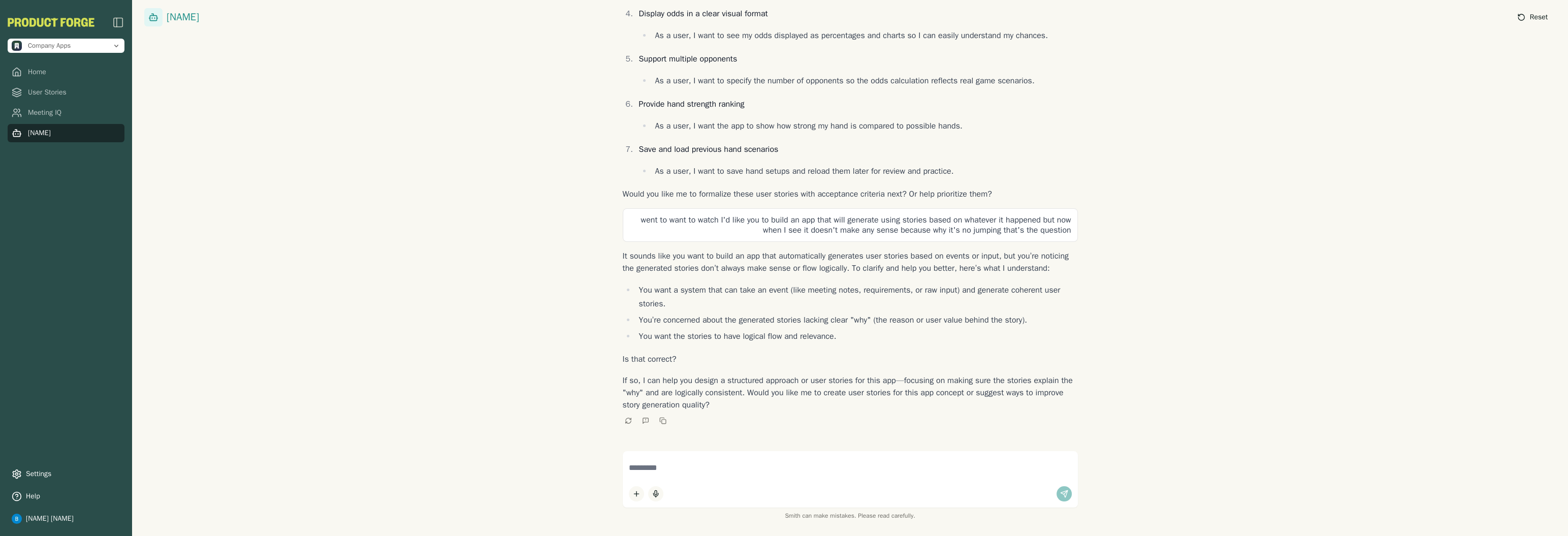click on "Reset" at bounding box center (1532, 17) 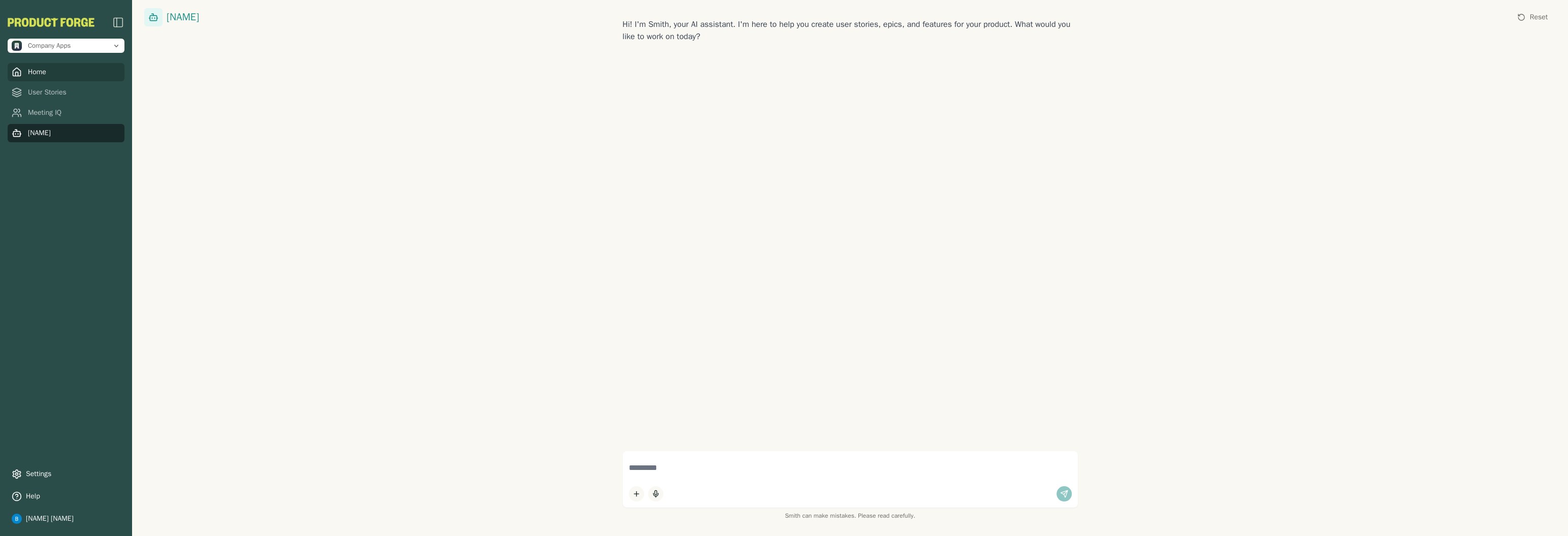 click on "Home" at bounding box center [66, 72] 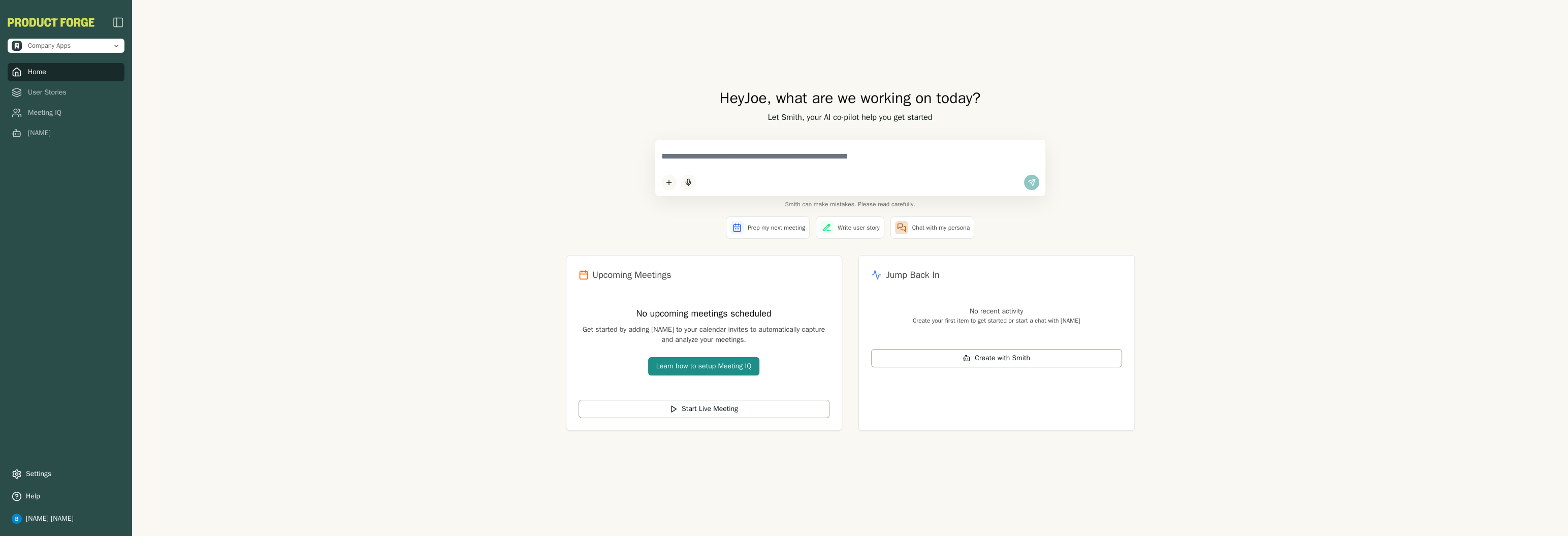 click at bounding box center (850, 156) 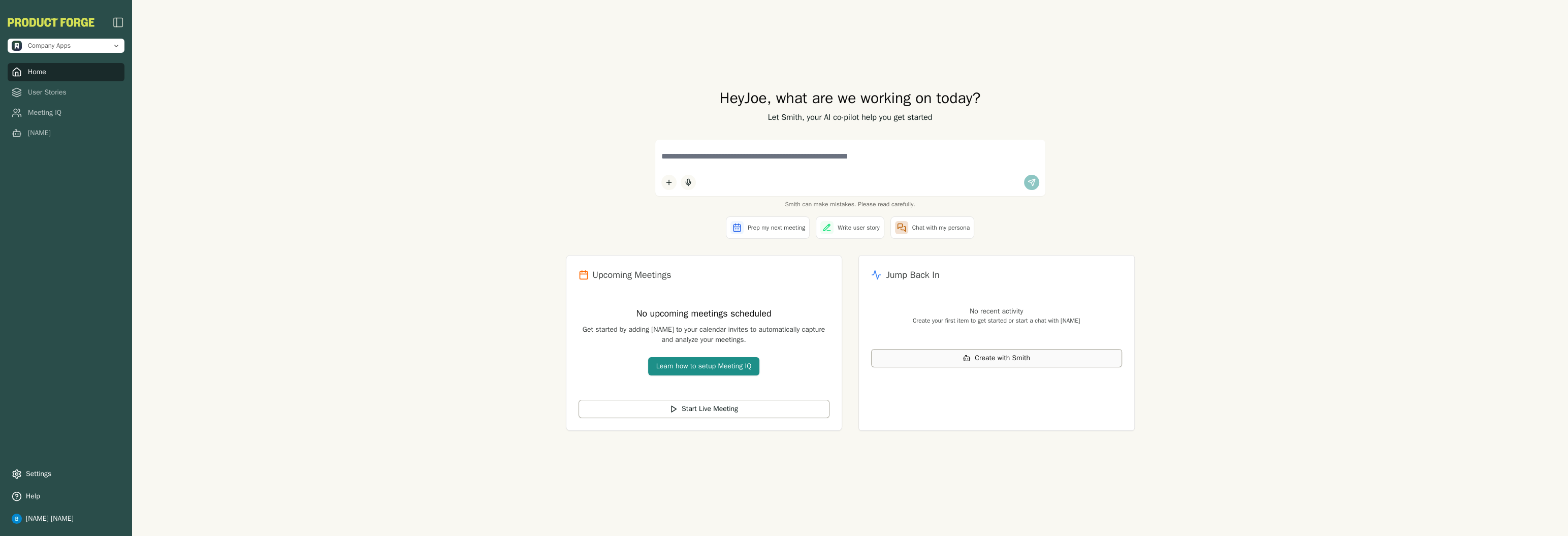 click on "Create with Smith" at bounding box center [1002, 358] 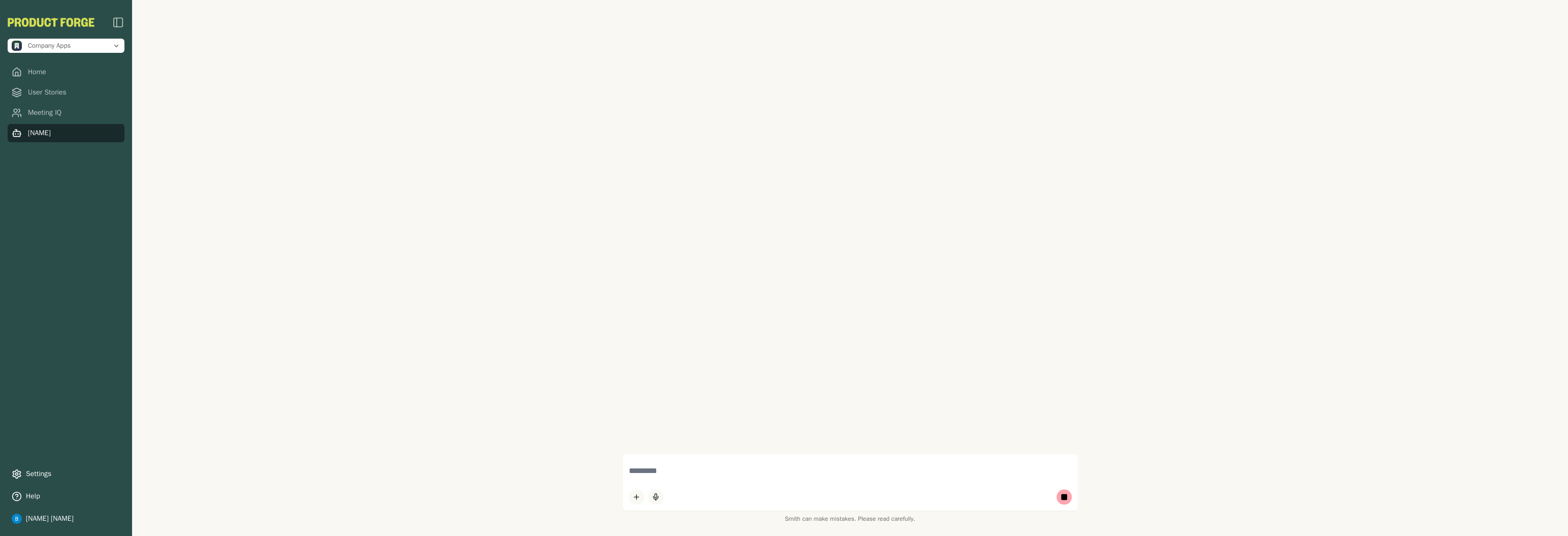 scroll, scrollTop: 0, scrollLeft: 0, axis: both 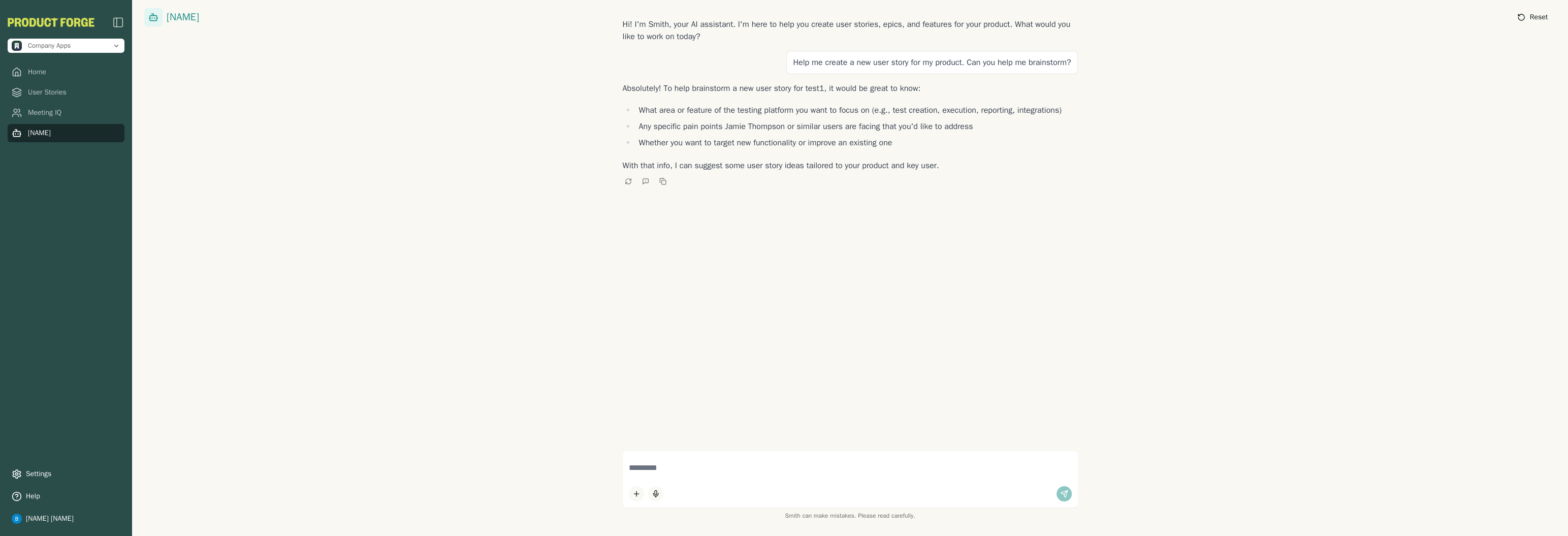 click on "Reset" at bounding box center (1539, 17) 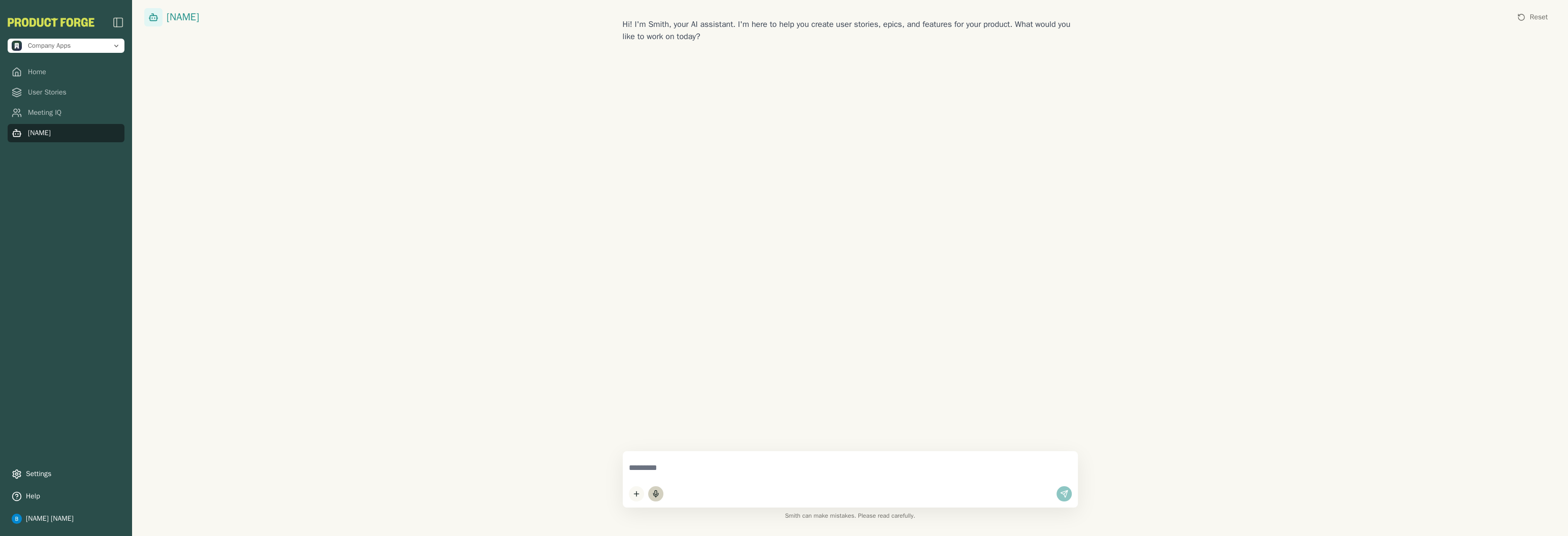 click 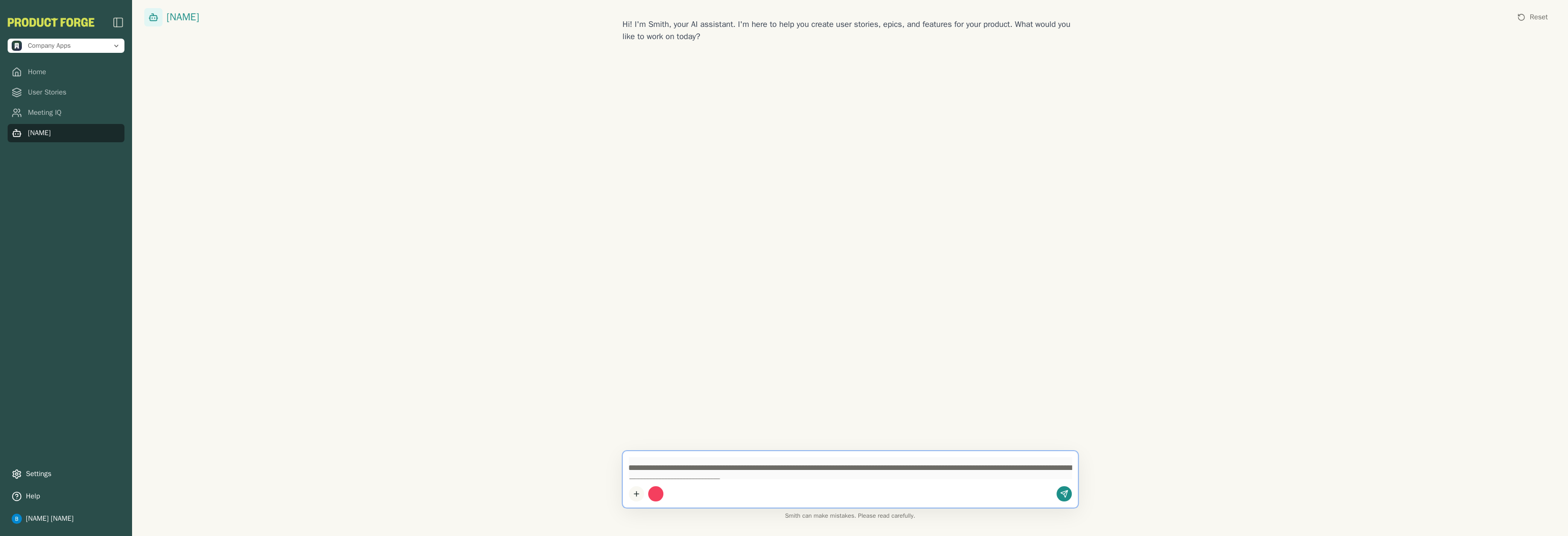 type on "**********" 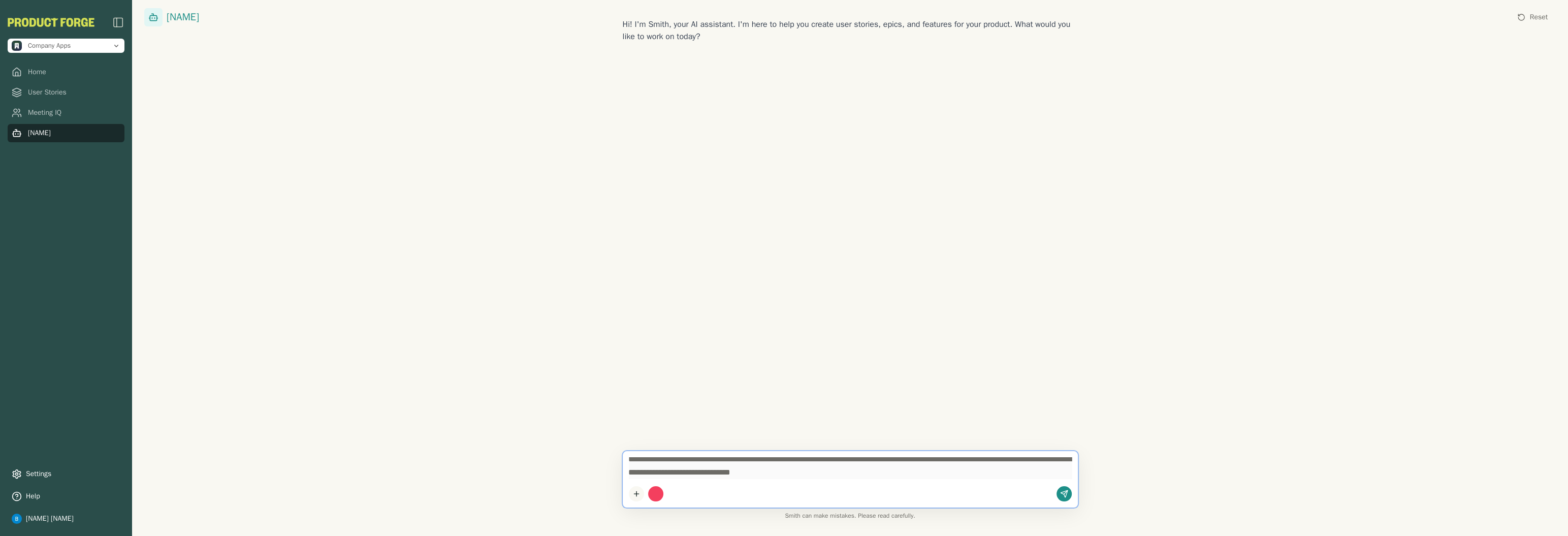 scroll, scrollTop: 13, scrollLeft: 0, axis: vertical 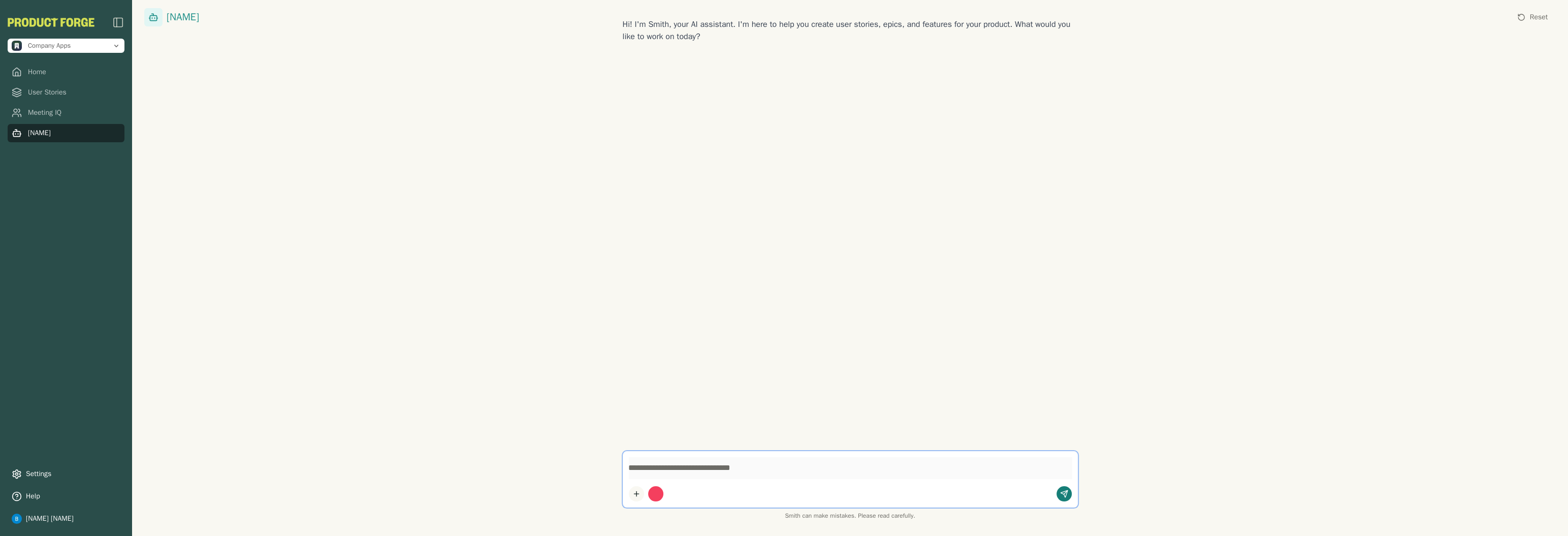 click 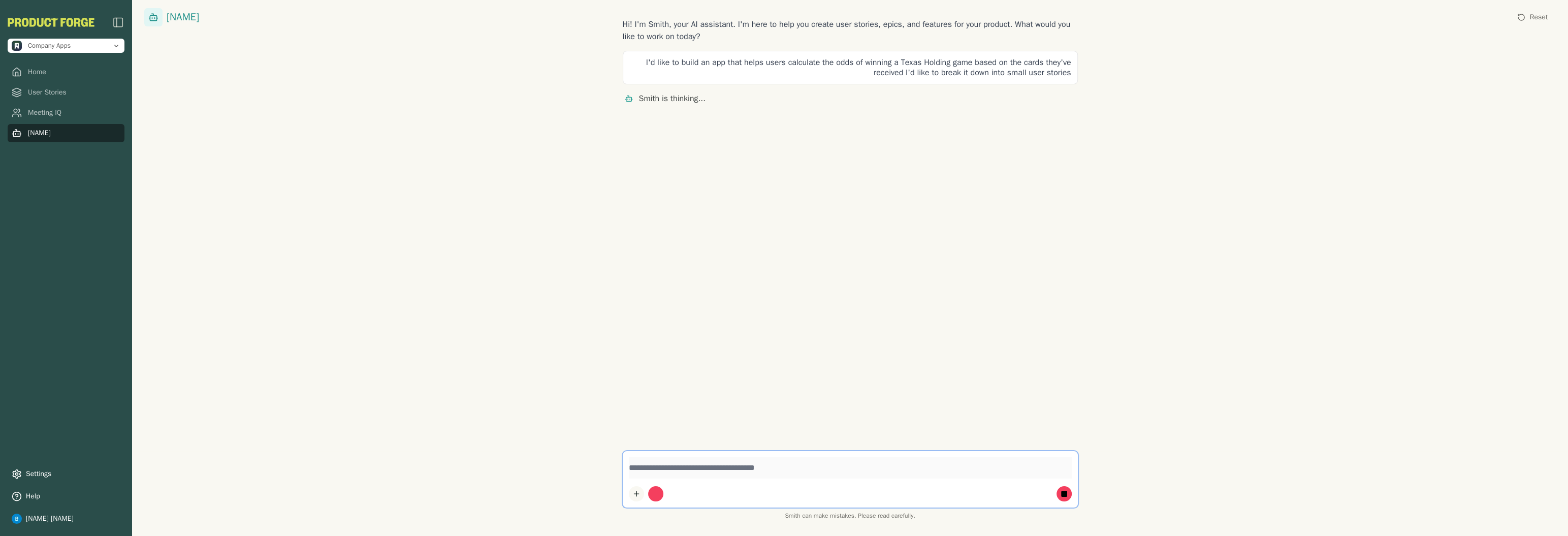 scroll, scrollTop: 0, scrollLeft: 0, axis: both 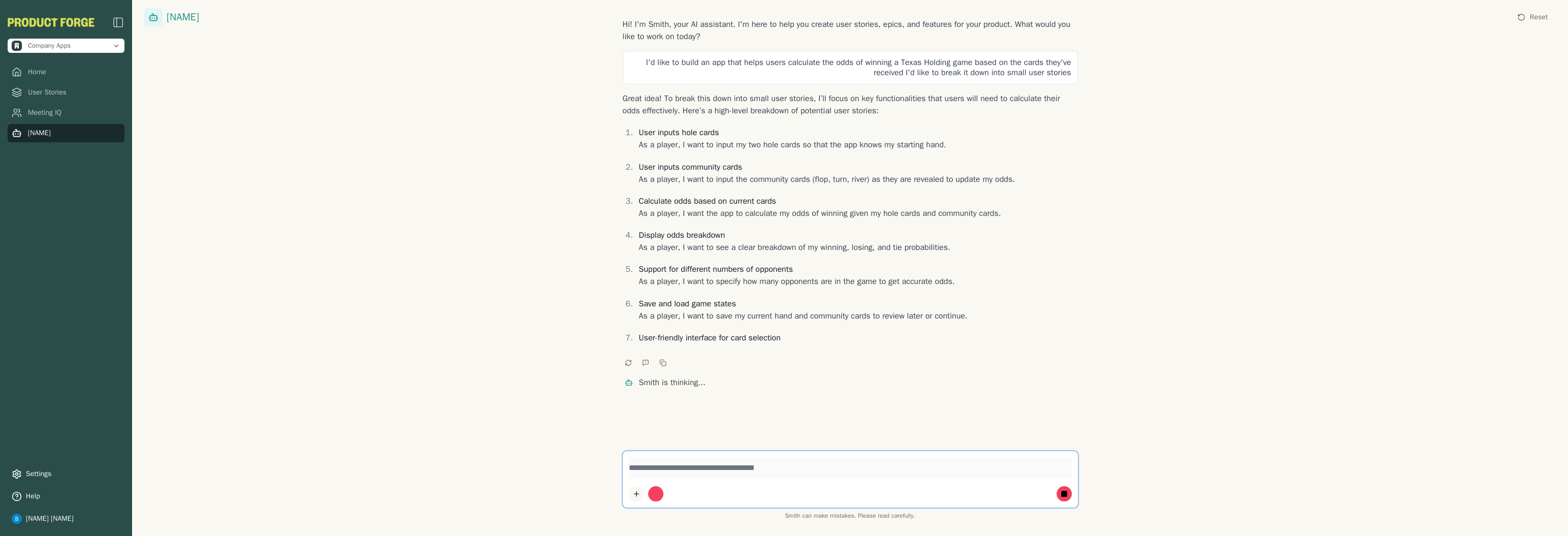 click at bounding box center [654, 494] 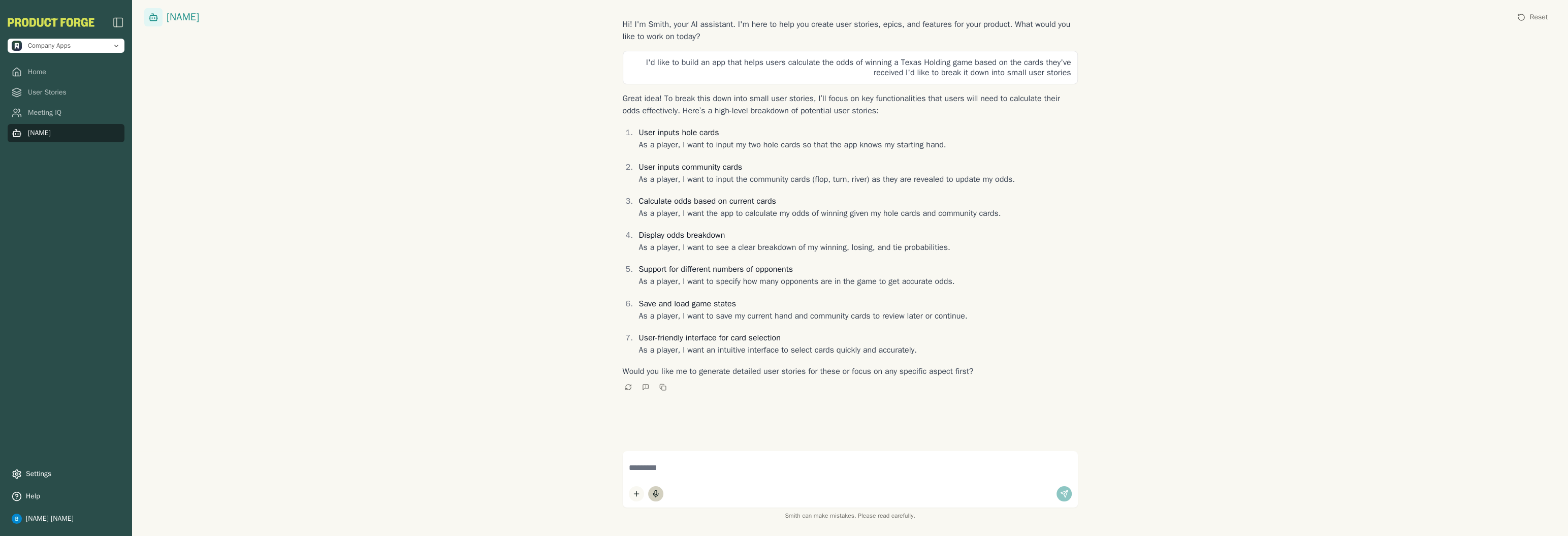 click on "User inputs hole cards
As a player, I want to input my two hole cards so that the app knows my starting hand.
User inputs community cards
As a player, I want to input the community cards (flop, turn, river) as they are revealed to update my odds.
Calculate odds based on current cards
As a player, I want the app to calculate my odds of winning given my hole cards and community cards.
Display odds breakdown
As a player, I want to see a clear breakdown of my winning, losing, and tie probabilities.
Support for different numbers of opponents
As a player, I want to specify how many opponents are in the game to get accurate odds.
Save and load game states
As a player, I want to save my current hand and community cards to review later or continue.
User-friendly interface for card selection
As a player, I want an intuitive interface to select cards quickly and accurately." at bounding box center [850, 241] 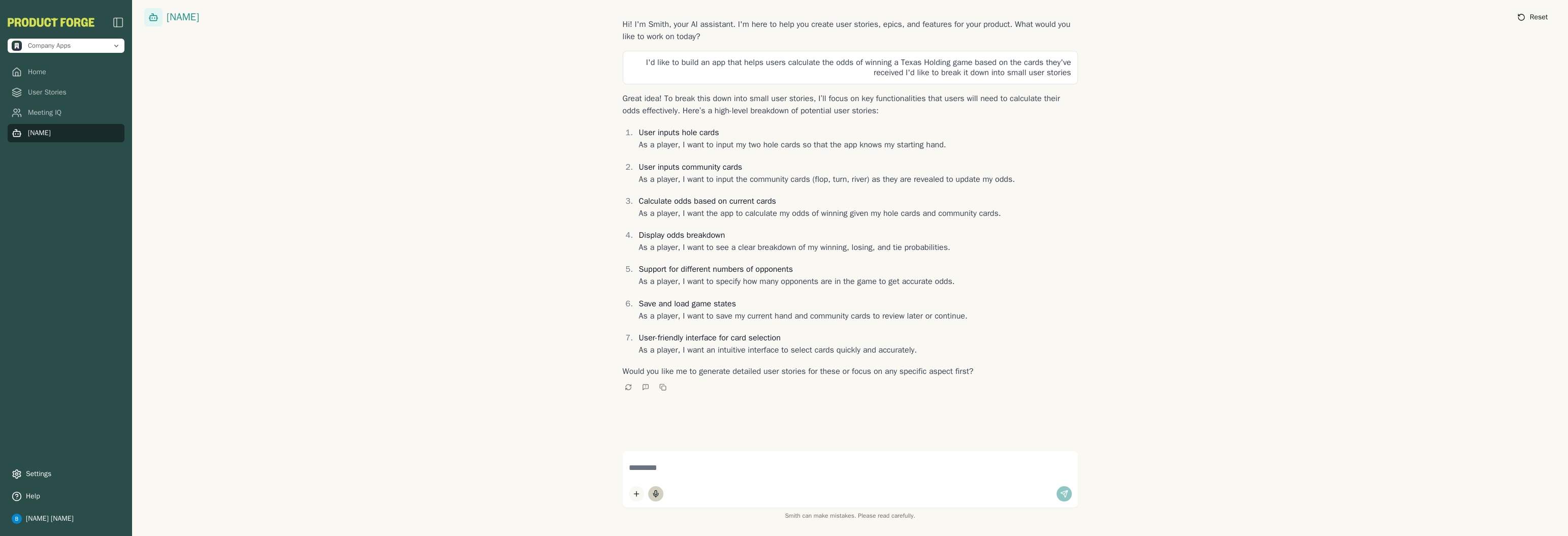 click on "Reset" at bounding box center [1539, 17] 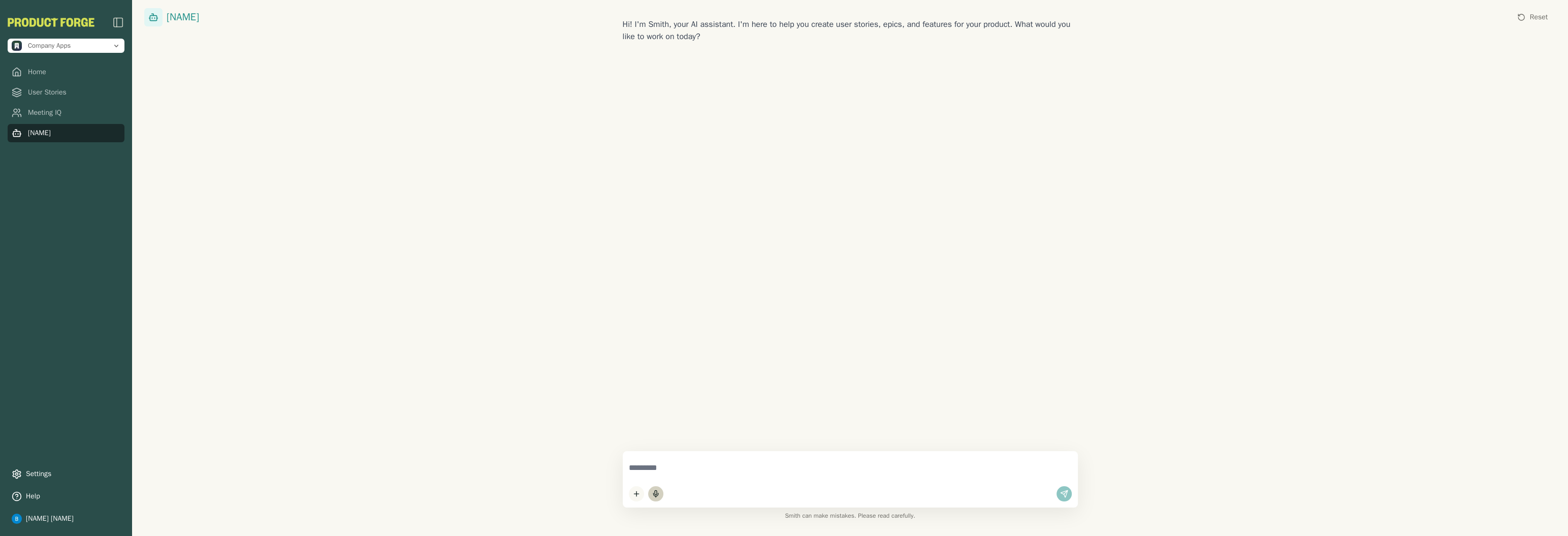 click at bounding box center (850, 468) 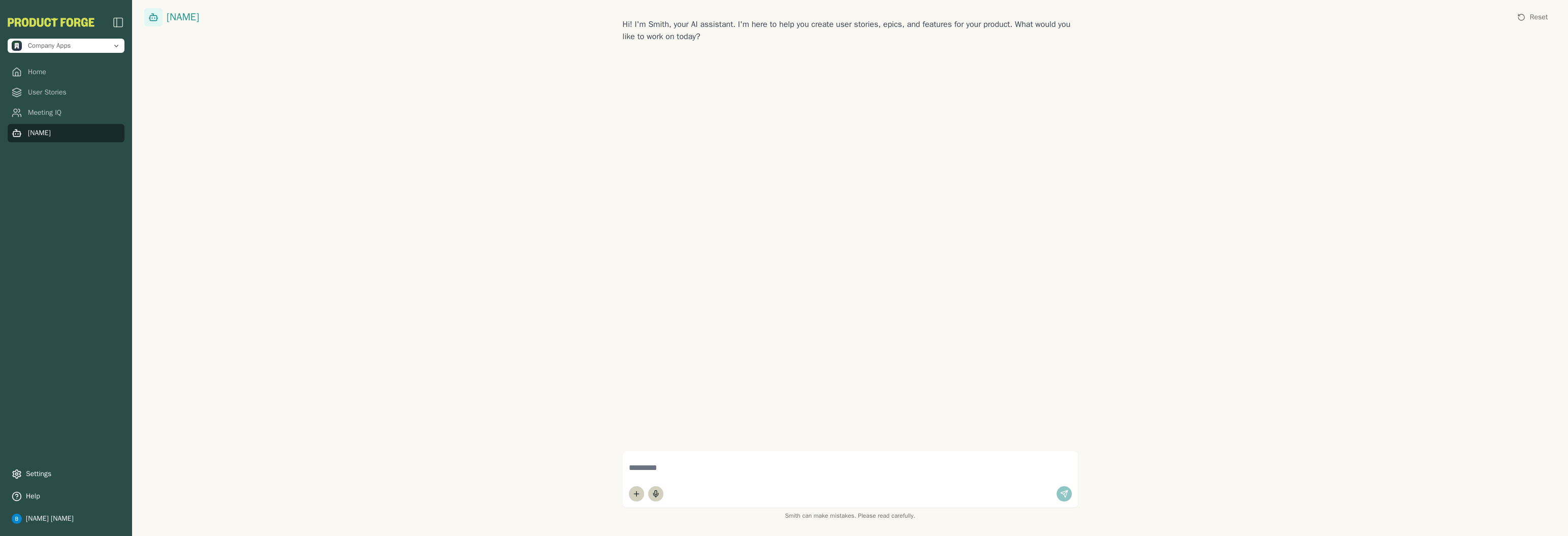 click on "Company Apps Home User Stories Meeting IQ [NAME] Settings Help [NAME] [NAME] [NAME] Reset Hi! I'm [NAME], your AI assistant. I'm here to help you create user stories, epics, and features for your product. What would you like to work on today? [NAME] can make mistakes. Please read carefully." at bounding box center [784, 268] 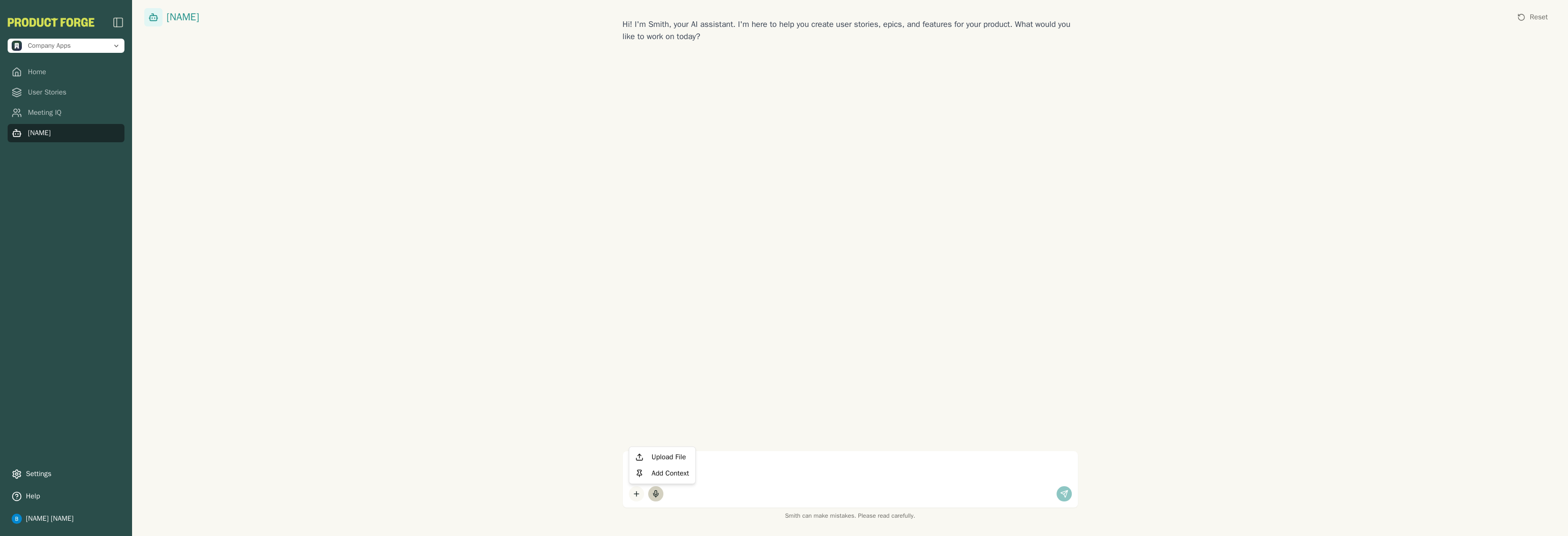 click on "Company Apps   Home User Stories Meeting IQ Smith Settings Help Joe Smith Smith Reset Hi! I'm Smith, your AI assistant. I'm here to help you create user stories, epics, and features for your product. What would you like to work on today? Smith can make mistakes. Please read carefully. Upload File Add Context" at bounding box center (784, 268) 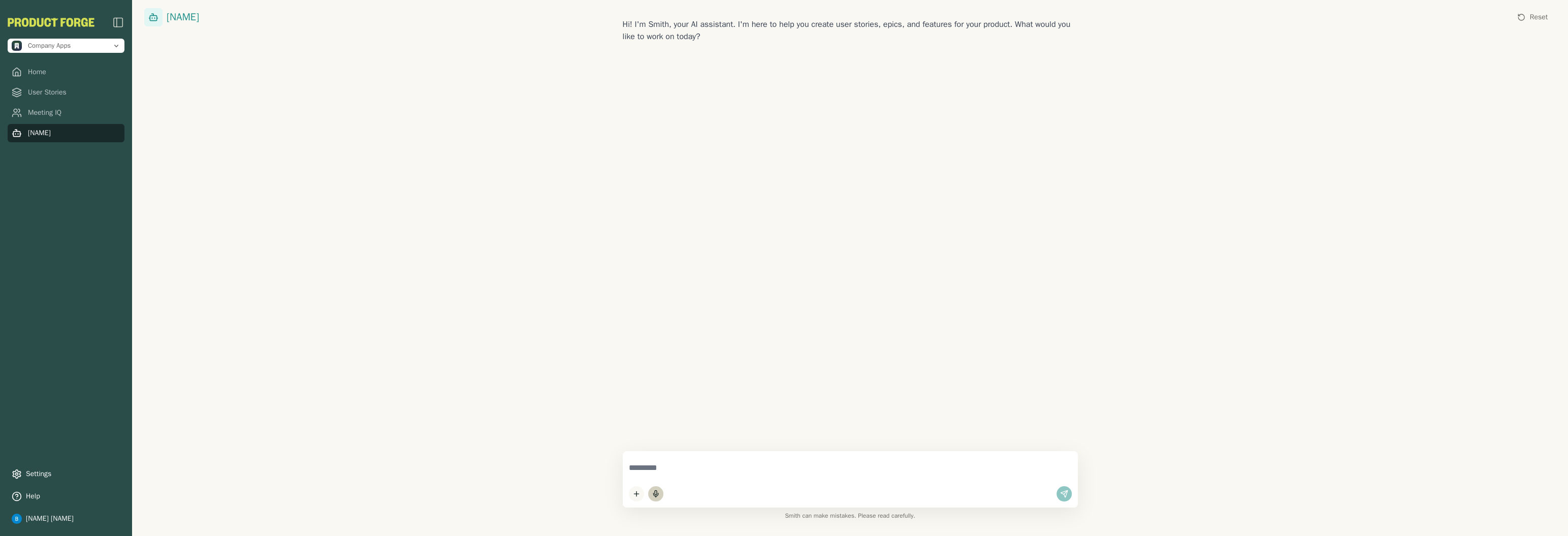 click at bounding box center [850, 468] 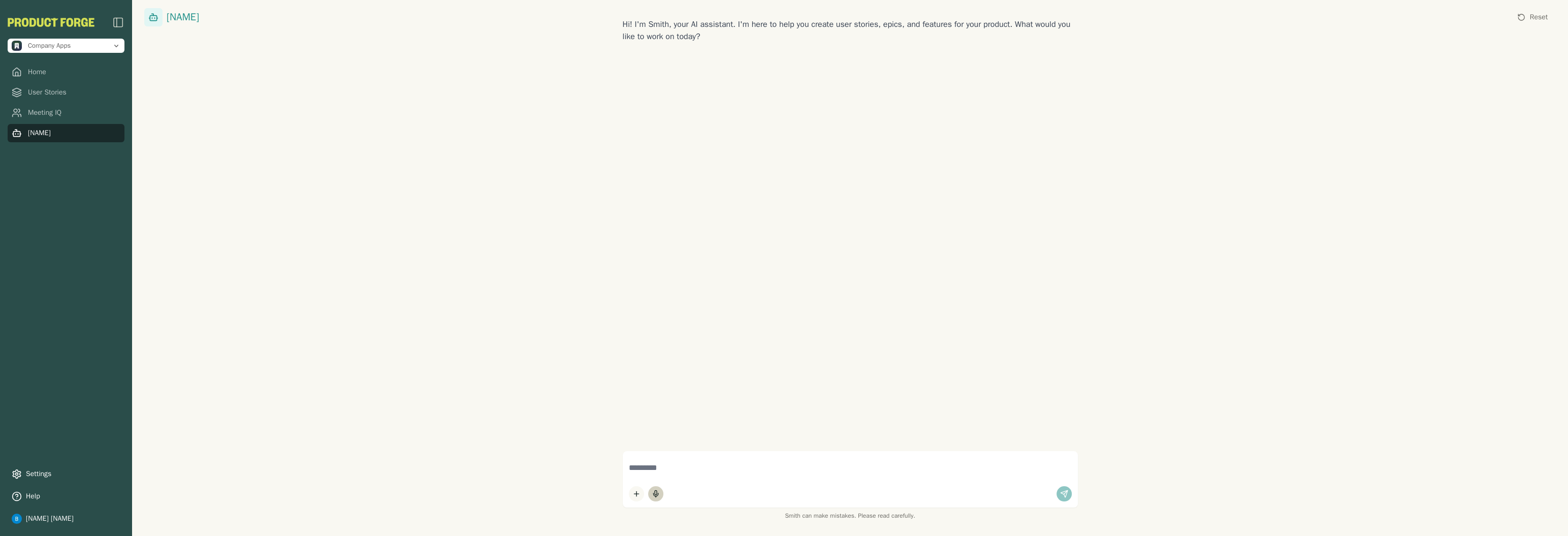 click at bounding box center [656, 494] 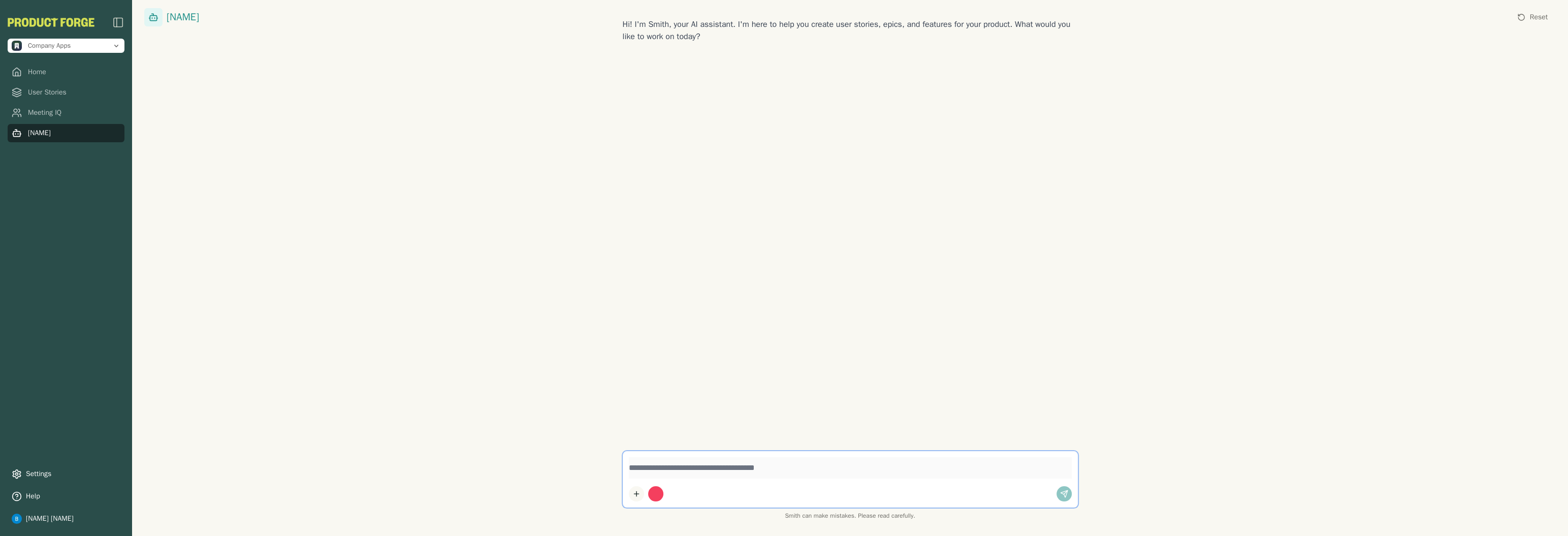 click at bounding box center [651, 494] 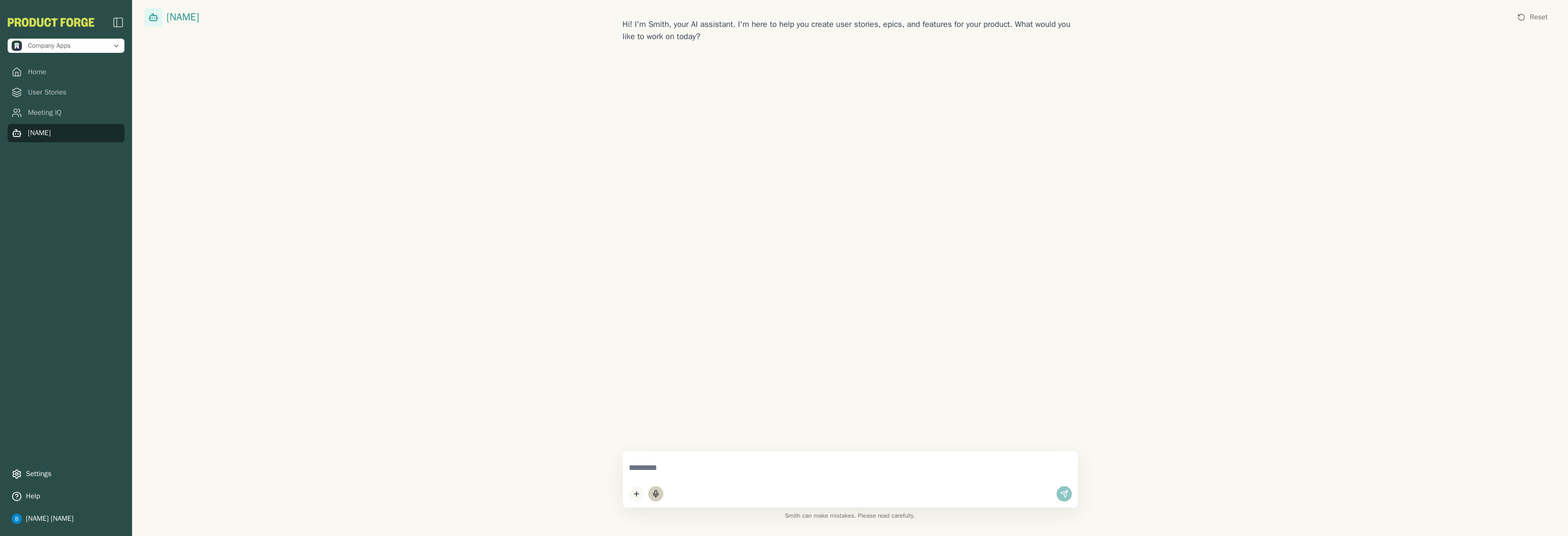 click at bounding box center (850, 468) 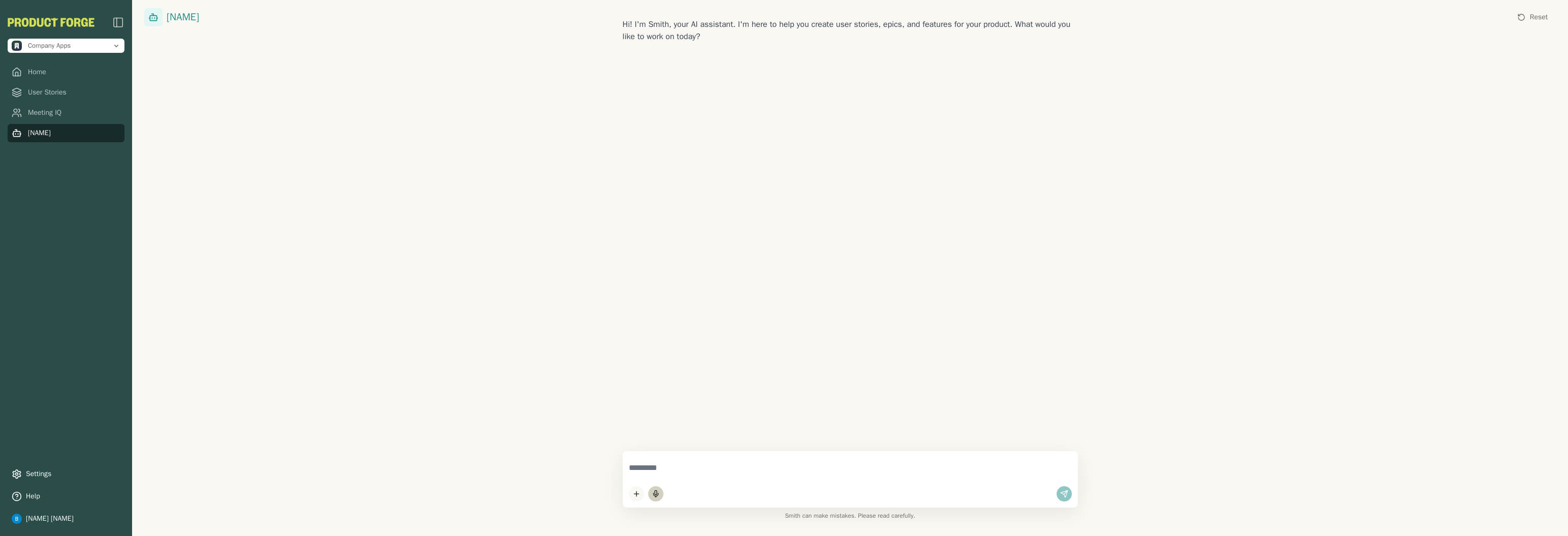 type on "*" 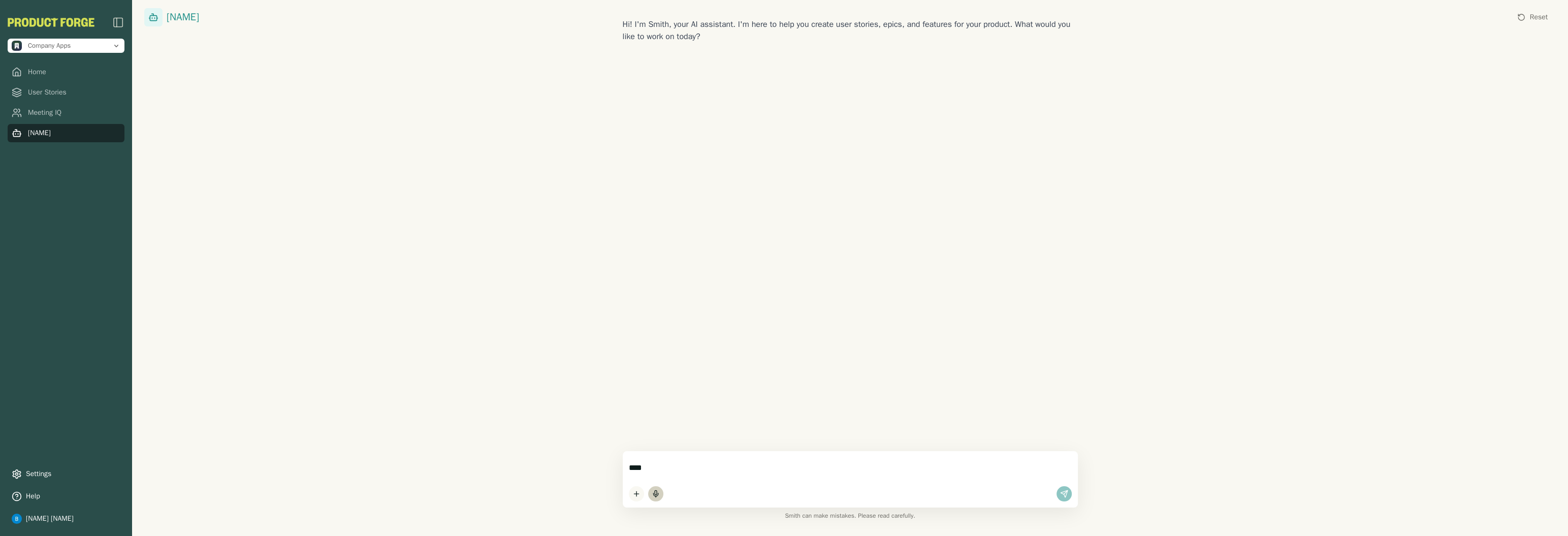 click at bounding box center [850, 468] 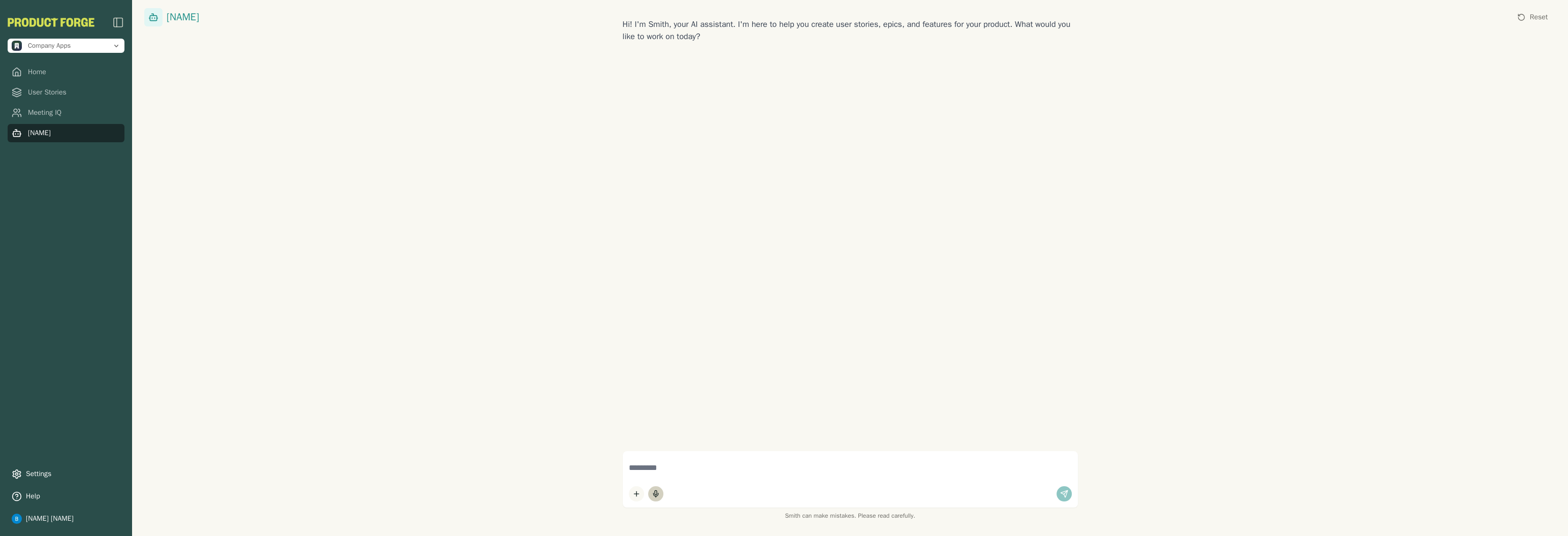 click on "Hi! I'm Smith, your AI assistant. I'm here to help you create user stories, epics, and features for your product. What would you like to work on today?" at bounding box center (850, 268) 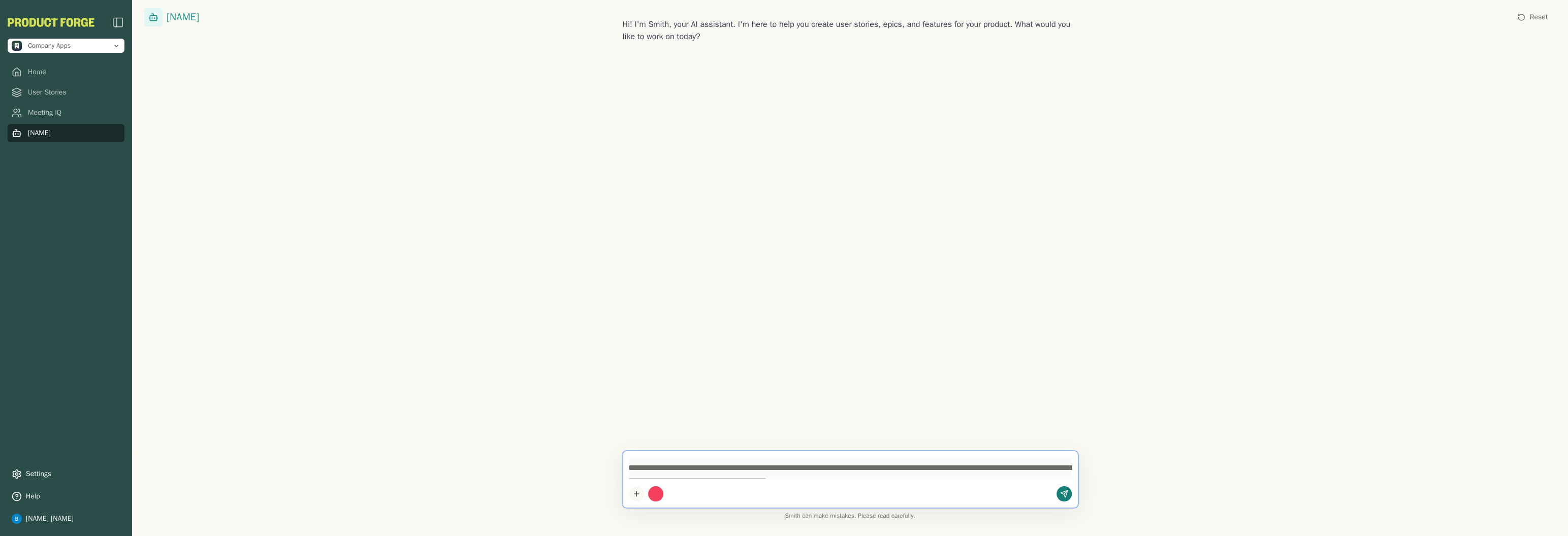 type on "**********" 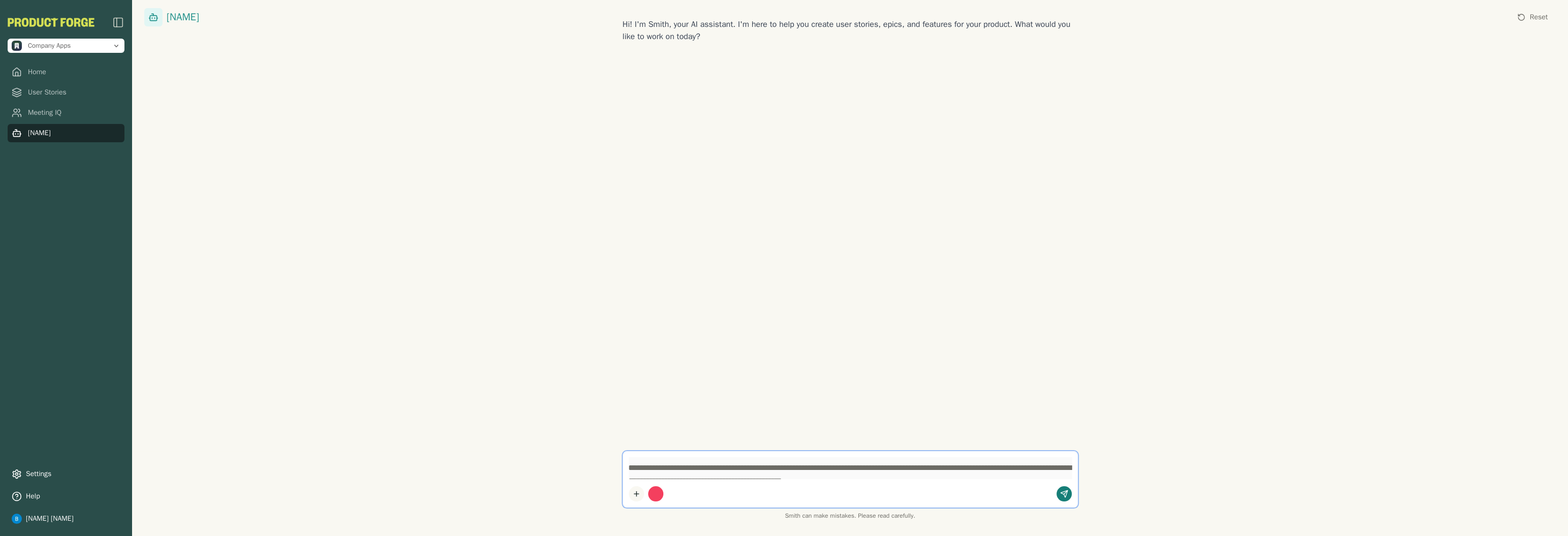 click at bounding box center [656, 494] 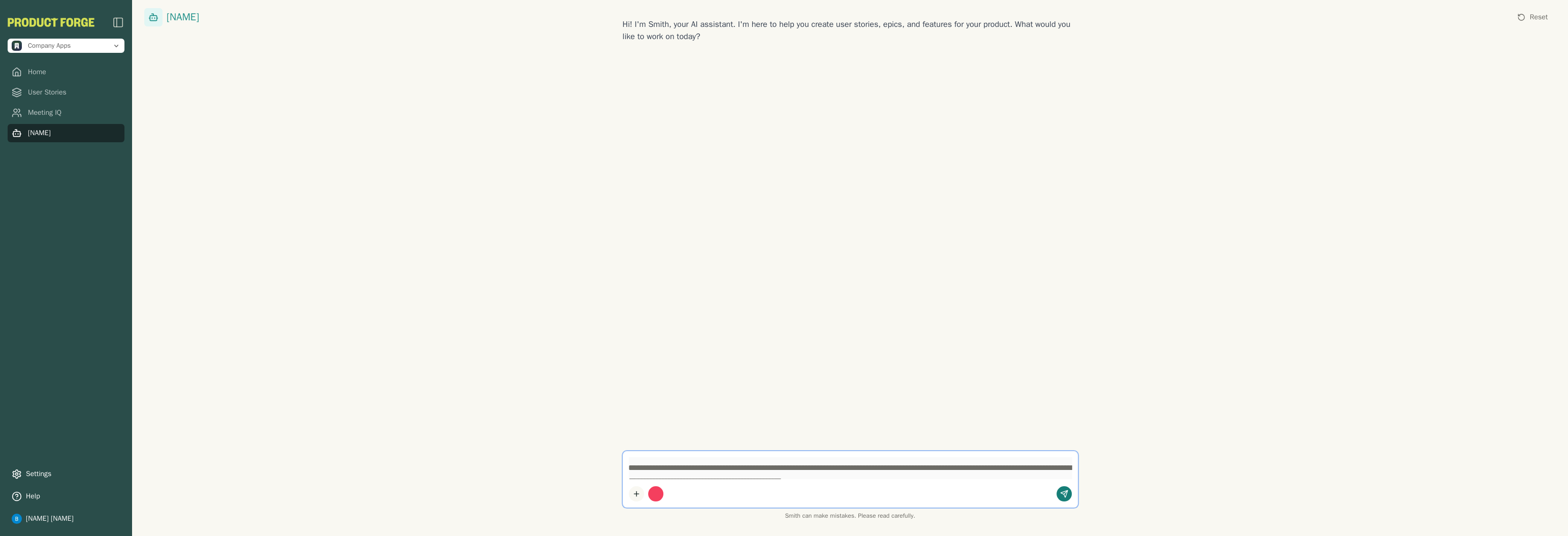 type 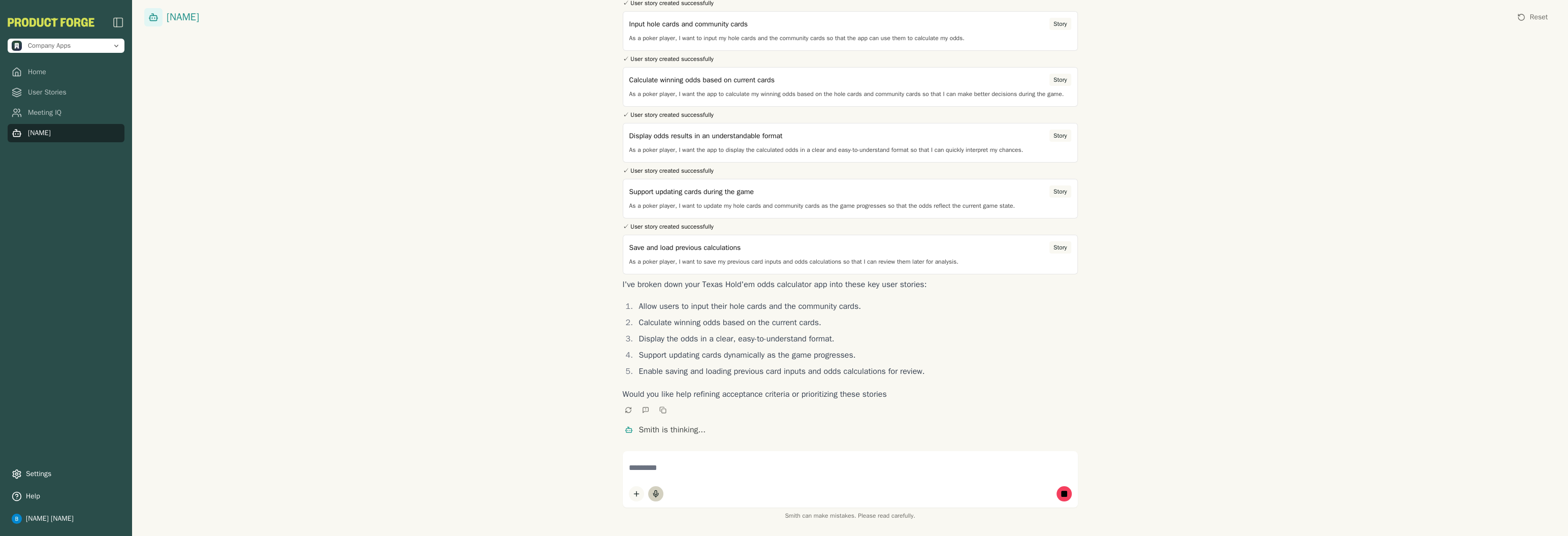 scroll, scrollTop: 43, scrollLeft: 0, axis: vertical 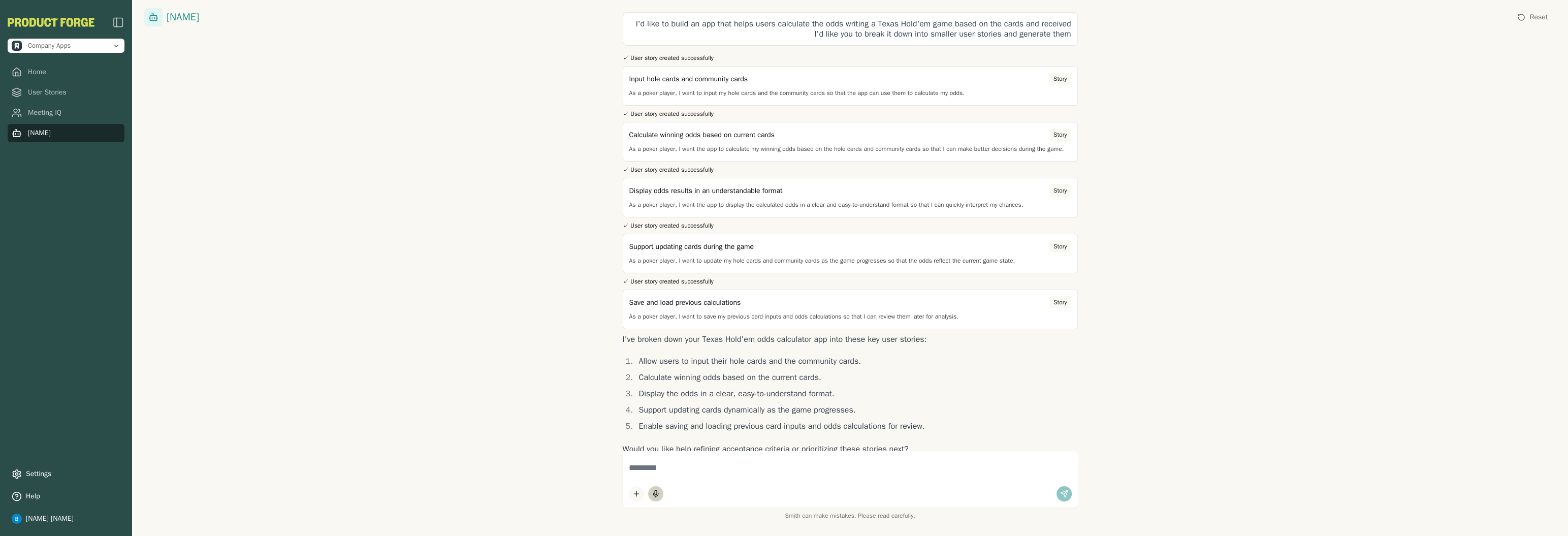 type 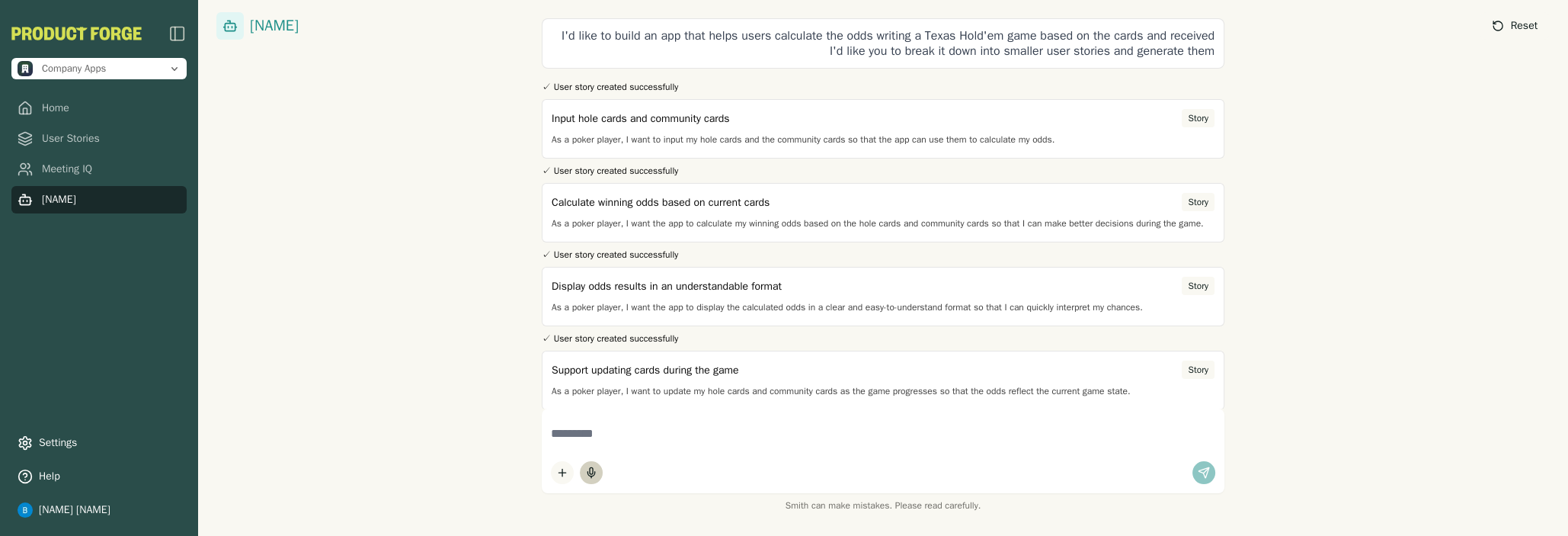 click on "Reset" at bounding box center [1524, 26] 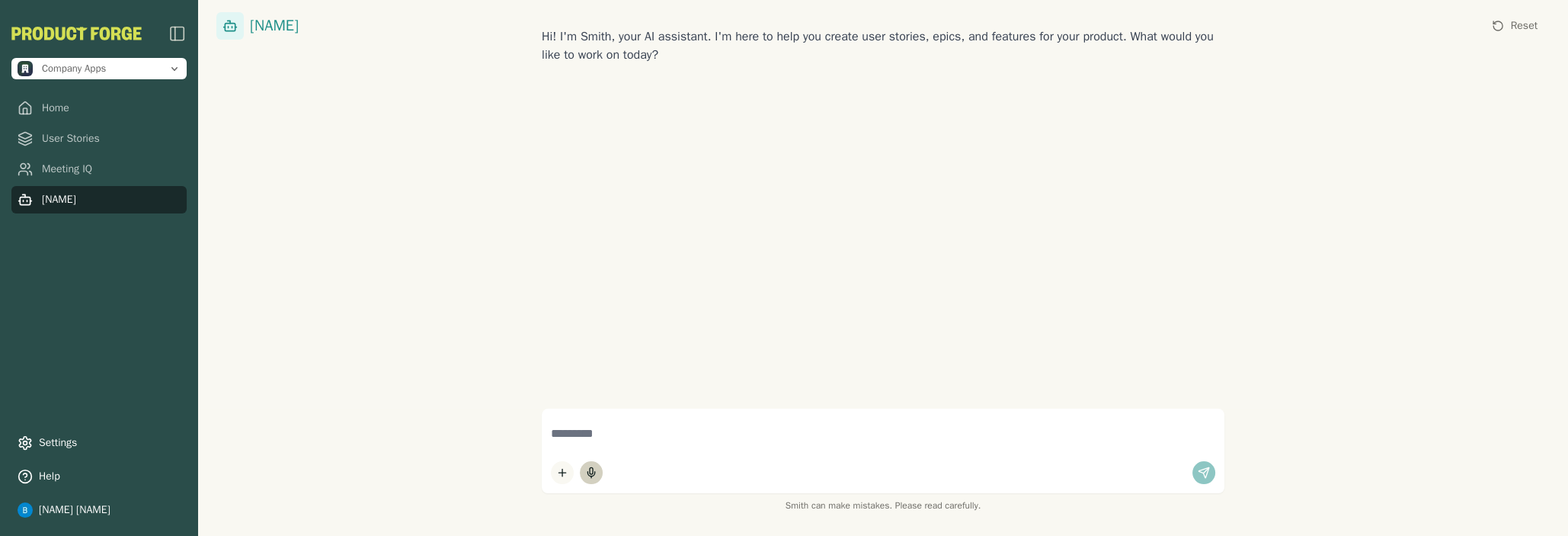 click 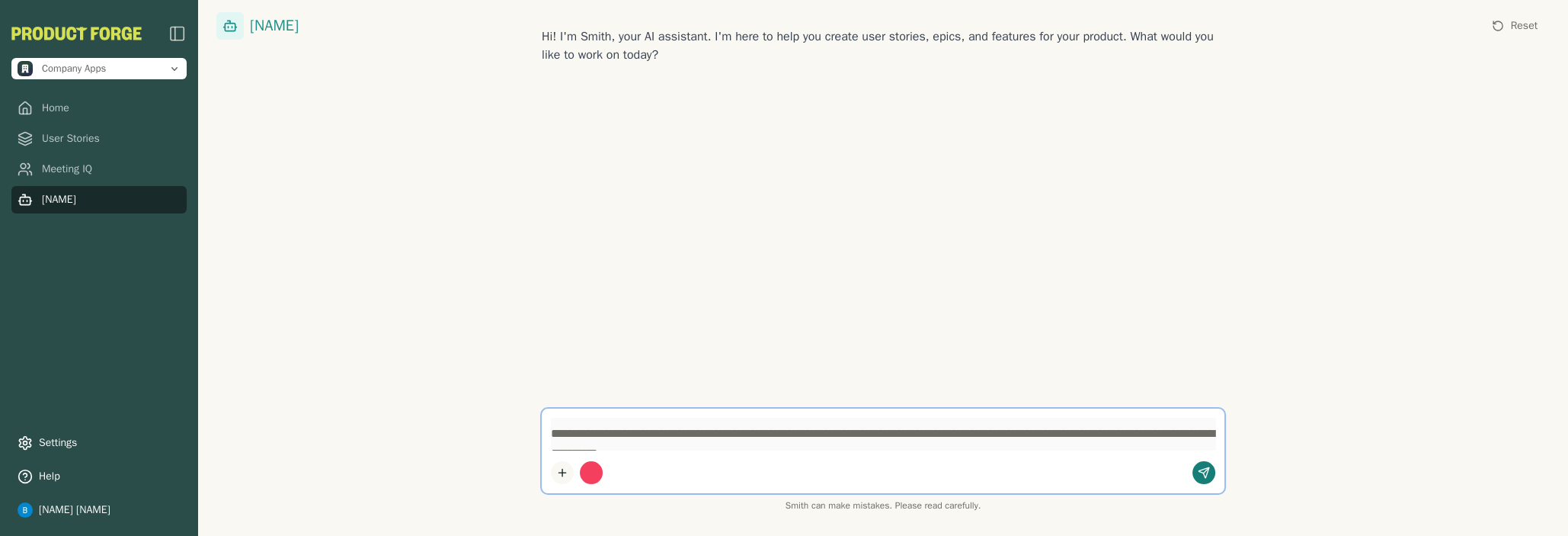 type on "**********" 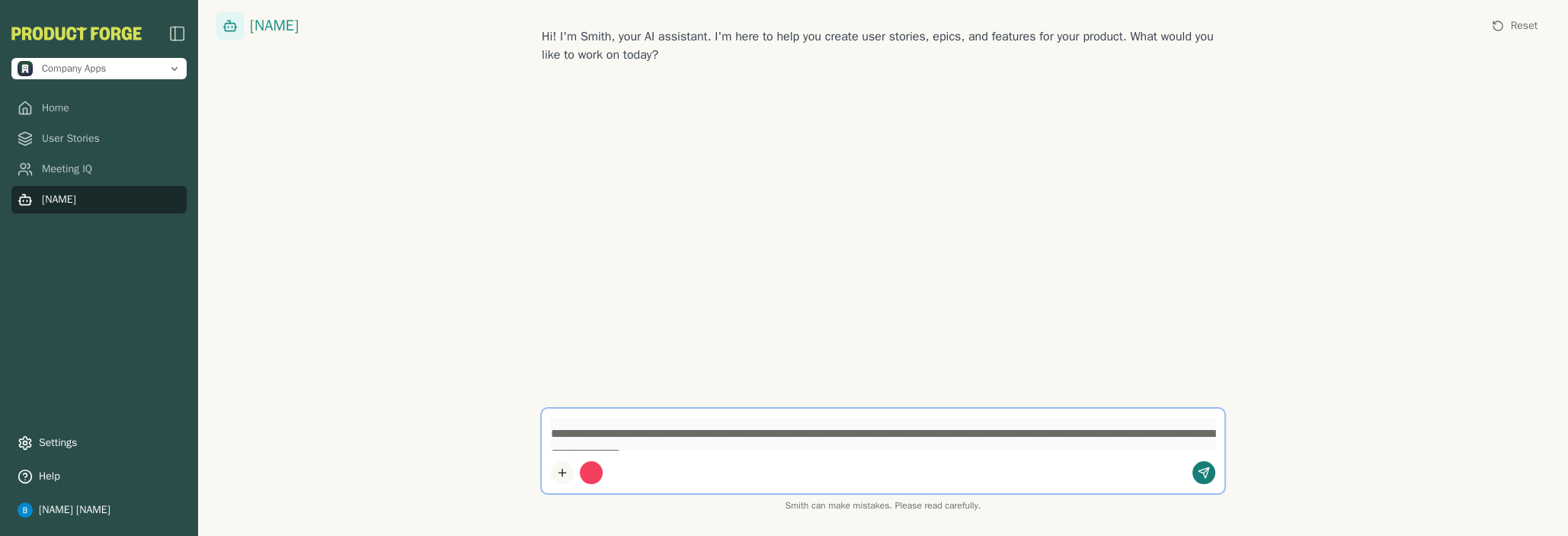 click at bounding box center (591, 473) 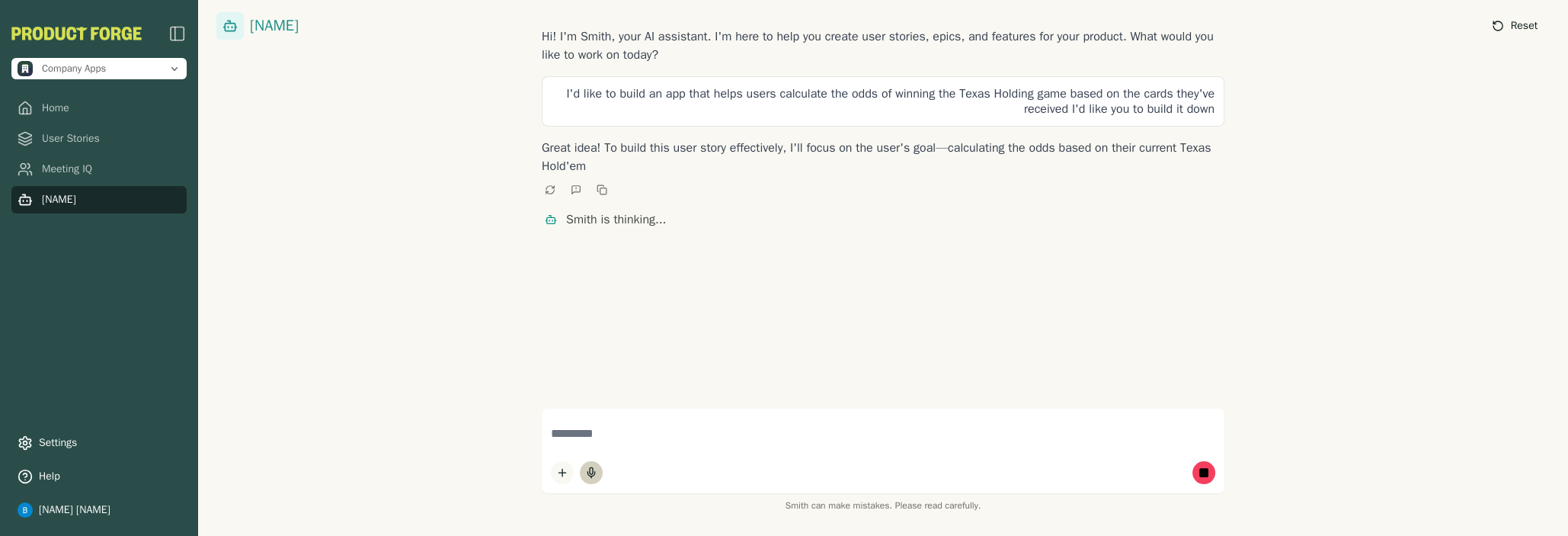 click on "Reset" at bounding box center [1524, 26] 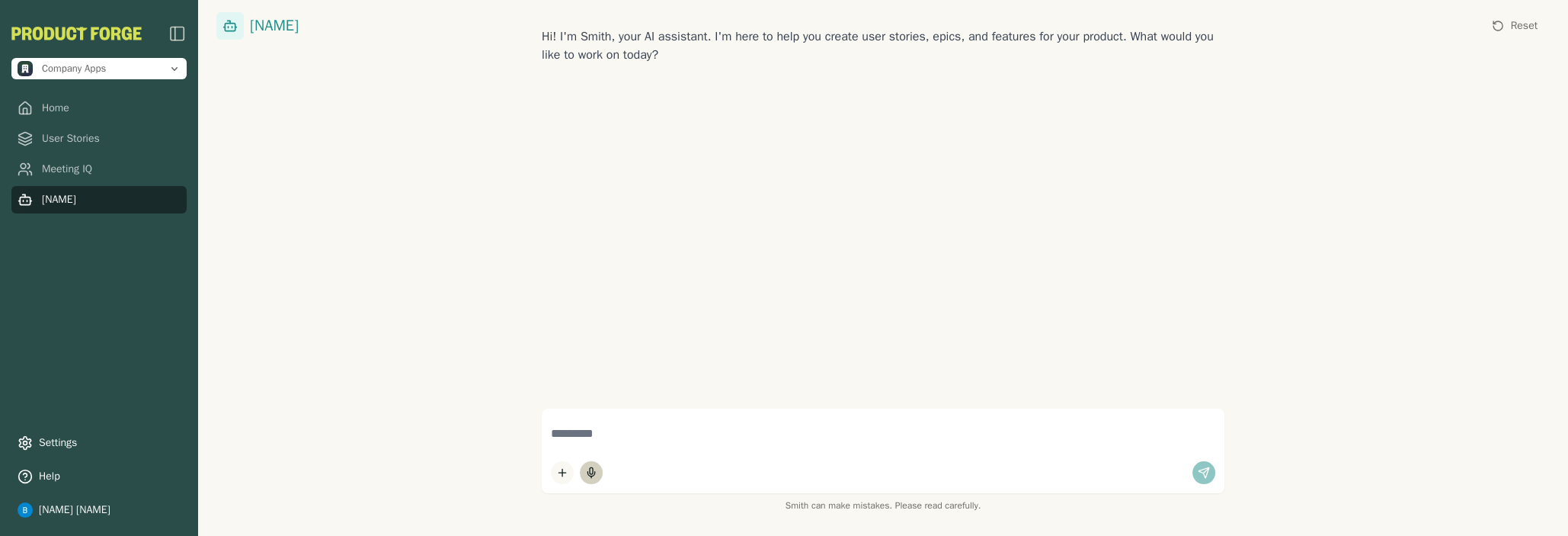 click 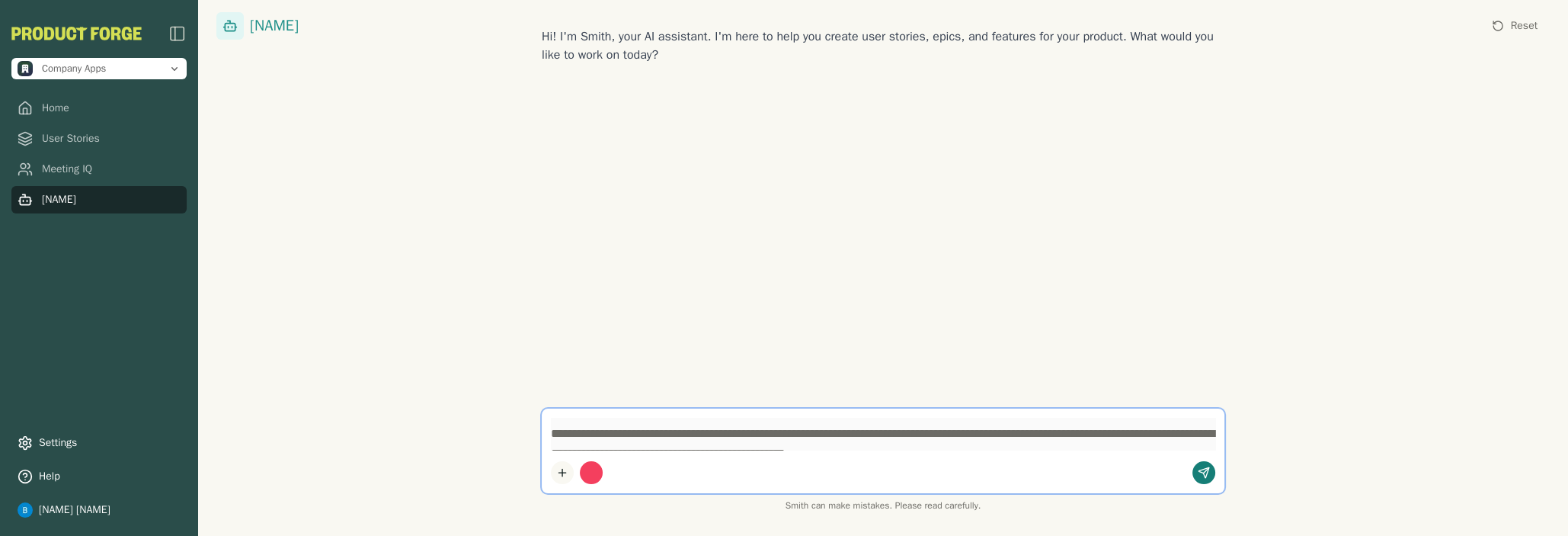 type on "**********" 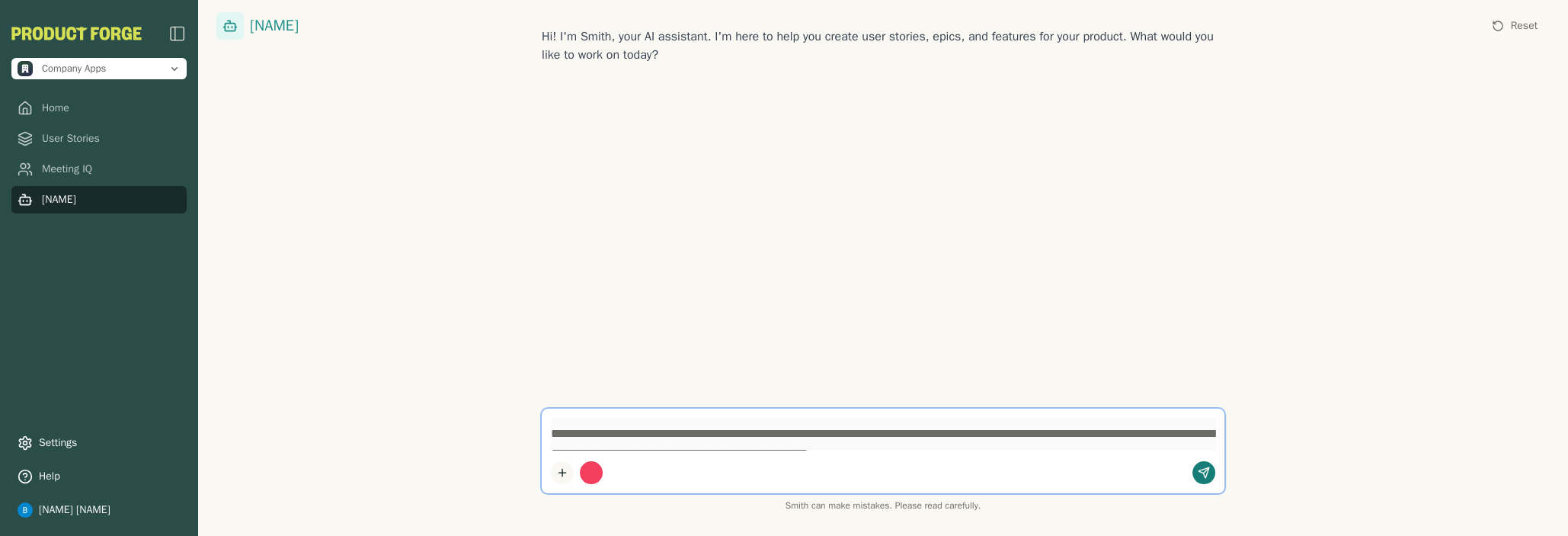click at bounding box center [584, 473] 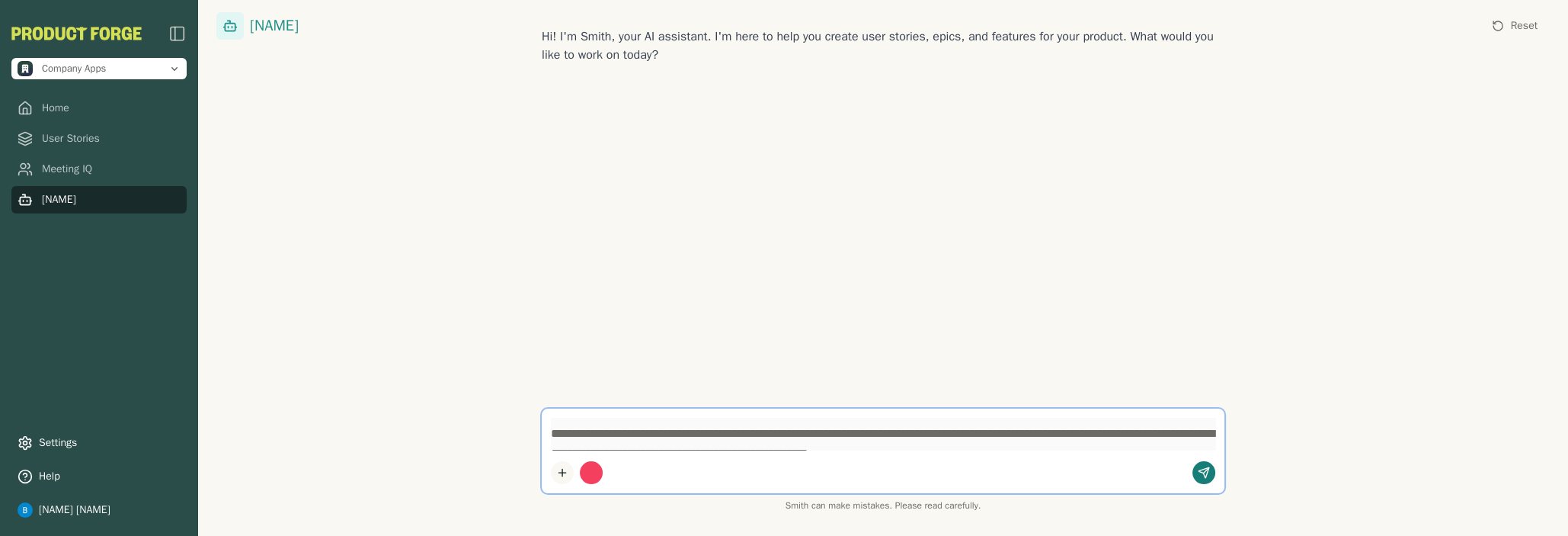 type 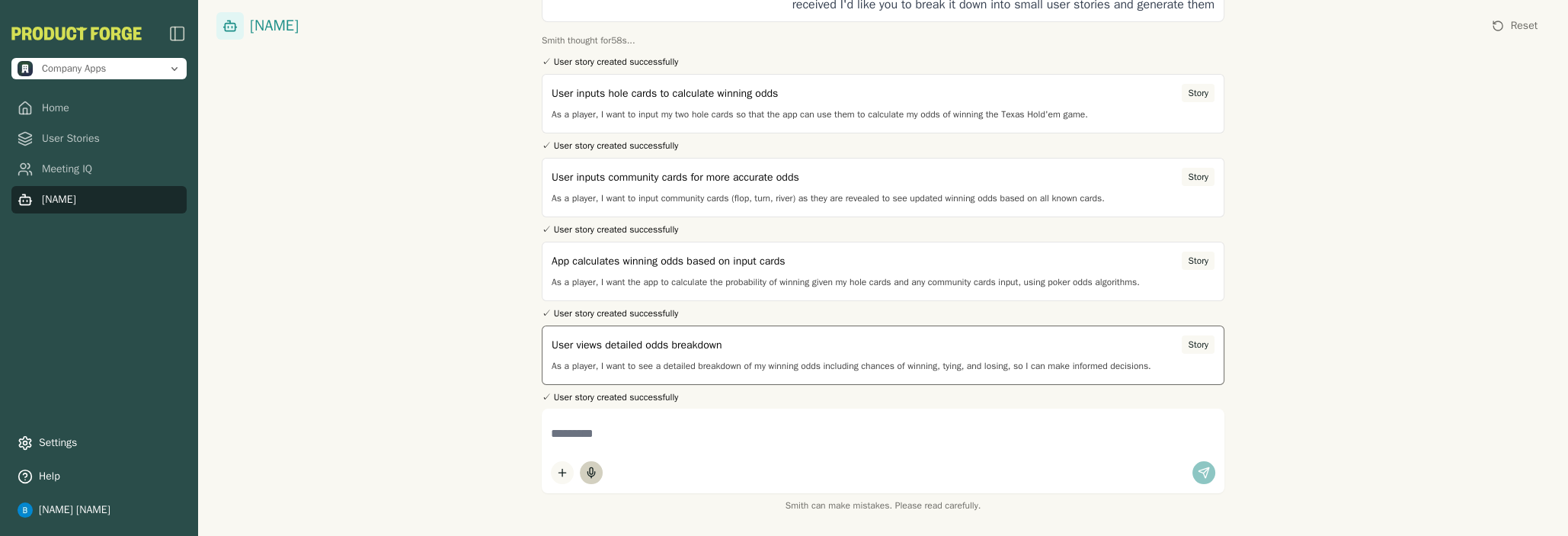scroll, scrollTop: 0, scrollLeft: 0, axis: both 